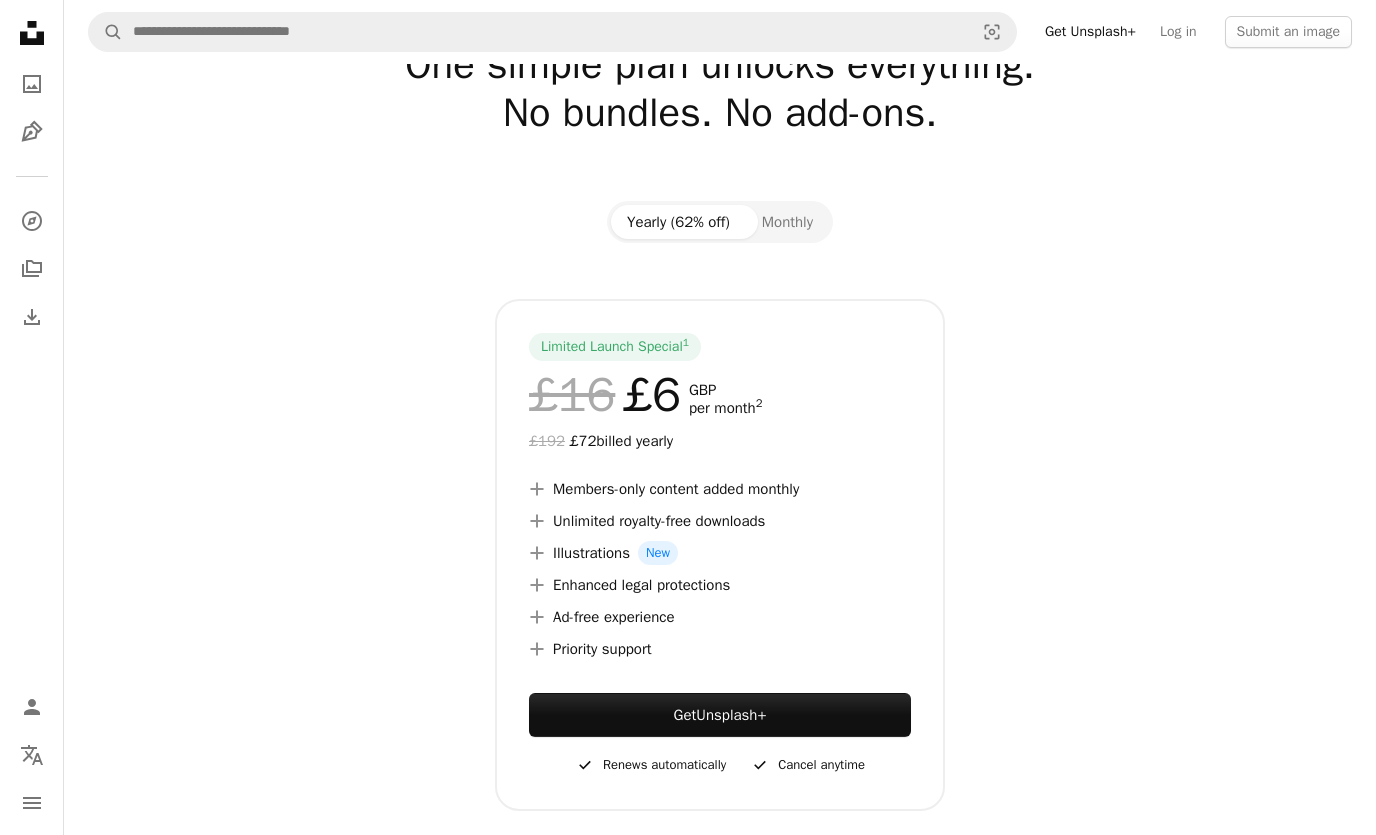 scroll, scrollTop: 87, scrollLeft: 0, axis: vertical 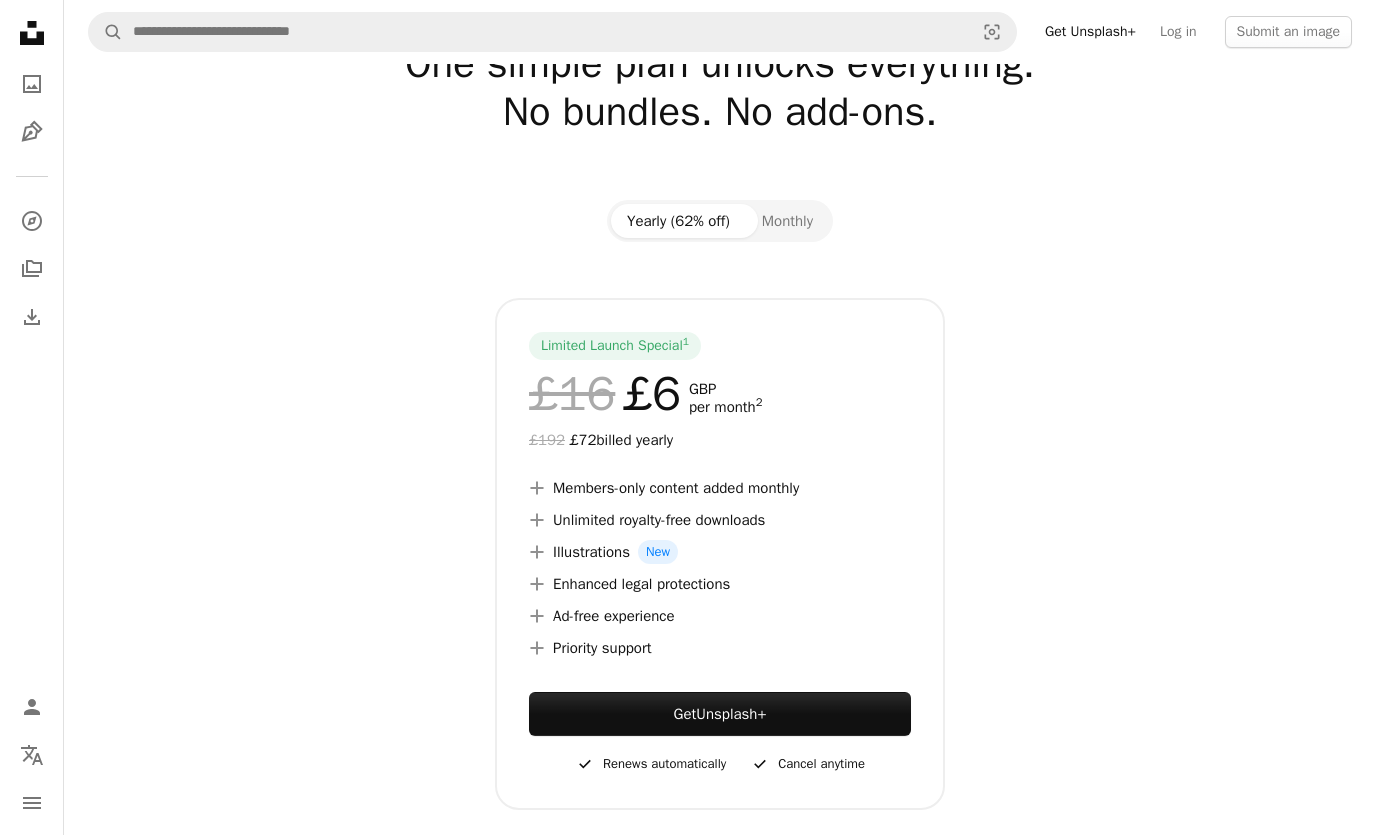 click on "Monthly" at bounding box center (787, 222) 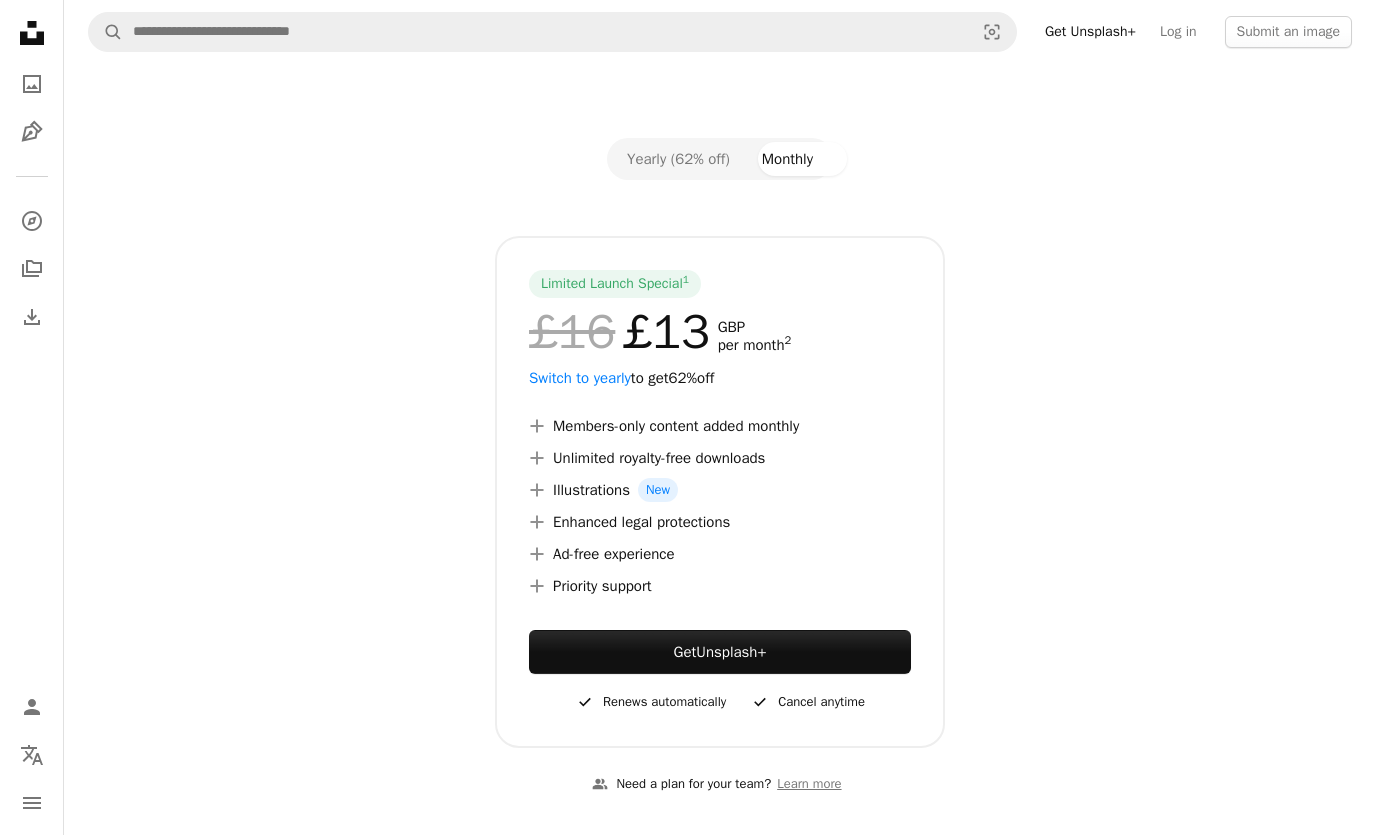 scroll, scrollTop: 152, scrollLeft: 0, axis: vertical 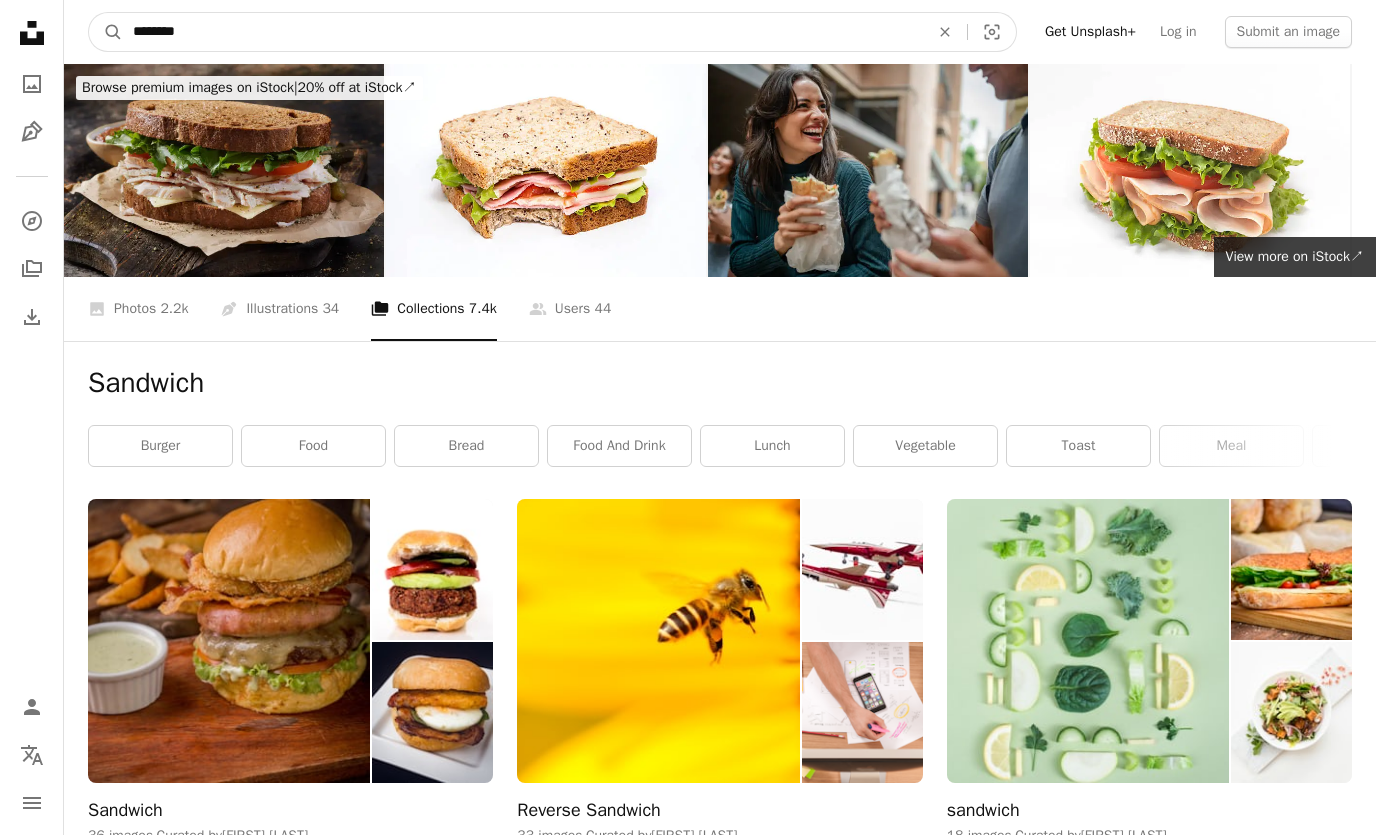 click on "********" at bounding box center [523, 32] 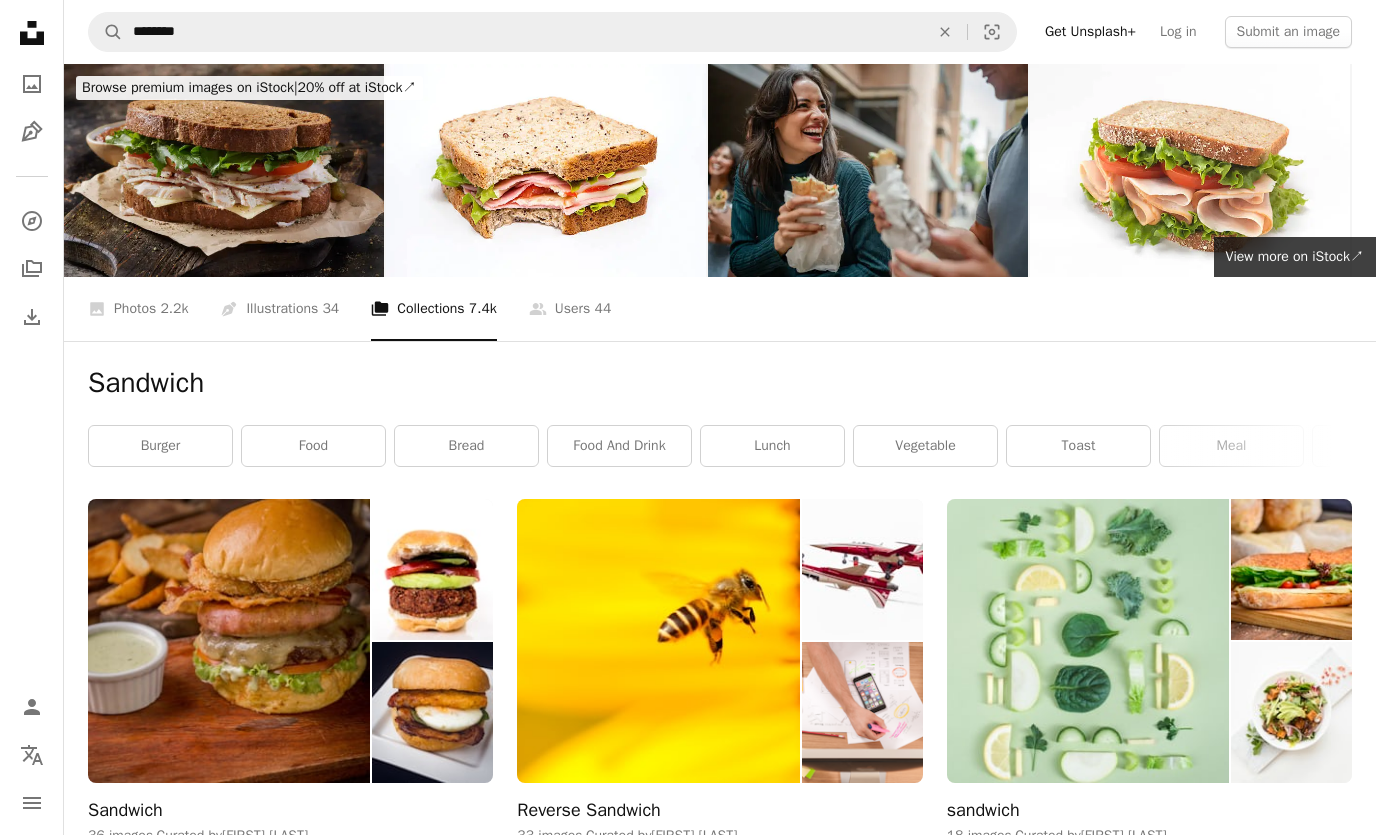 click on "An X shape" 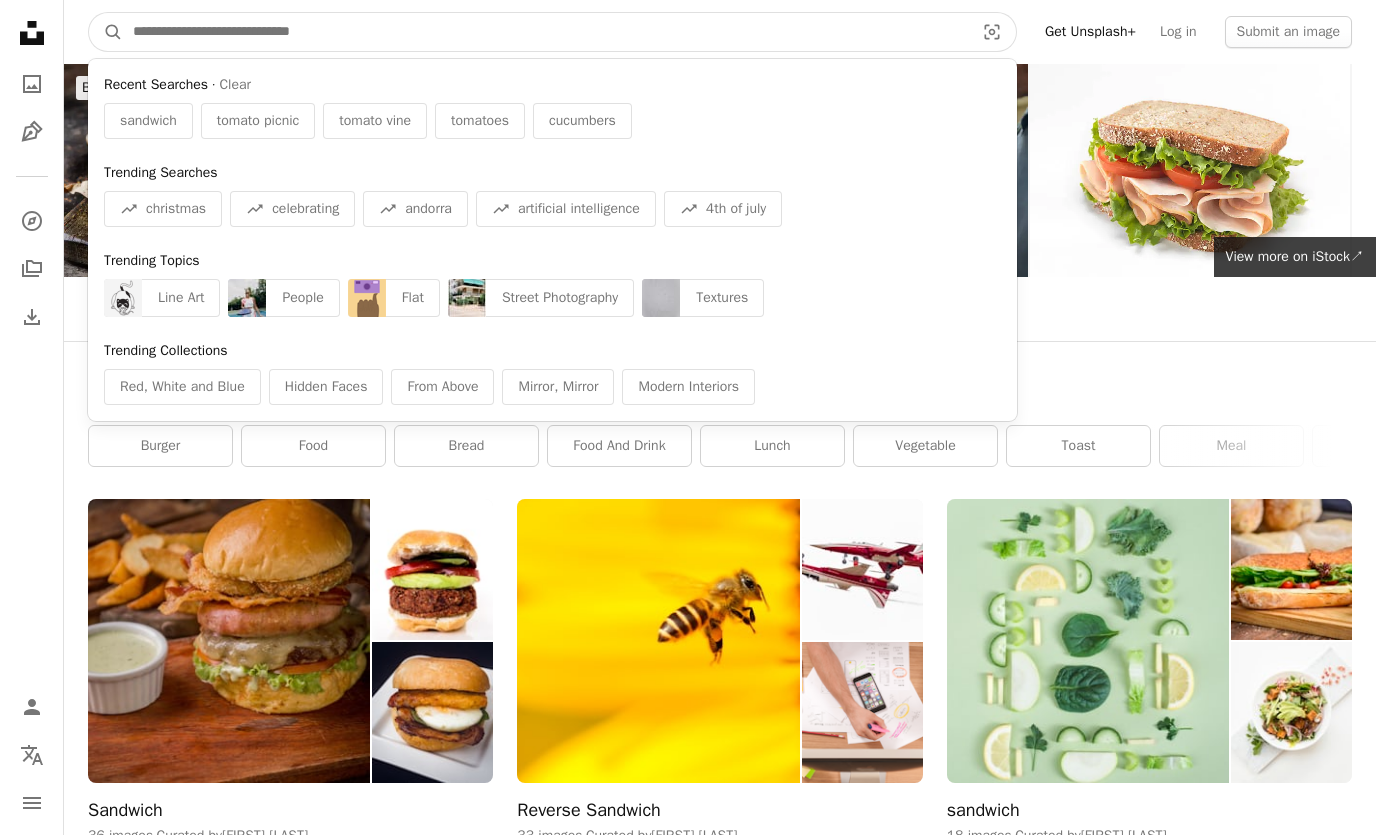 click at bounding box center (545, 32) 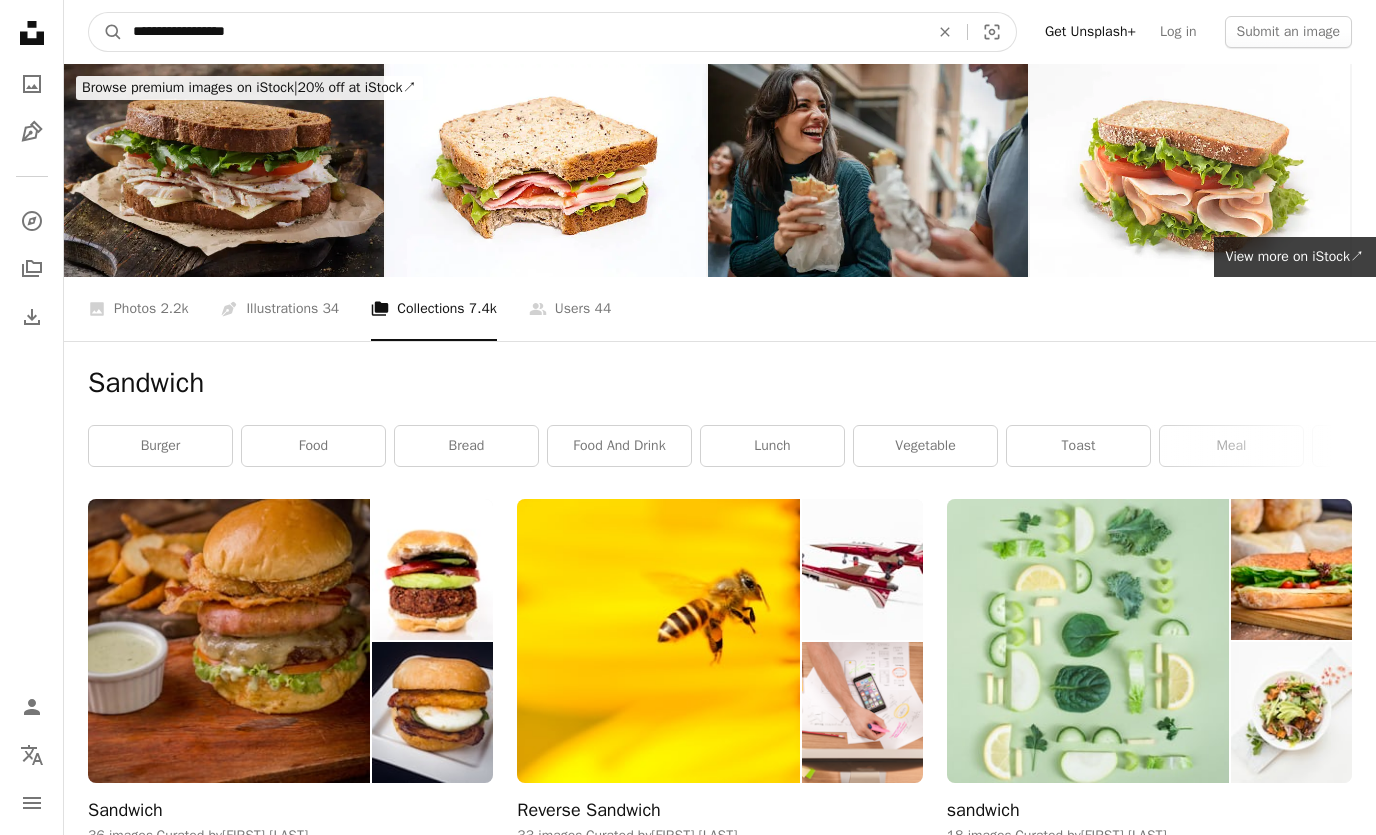 type on "**********" 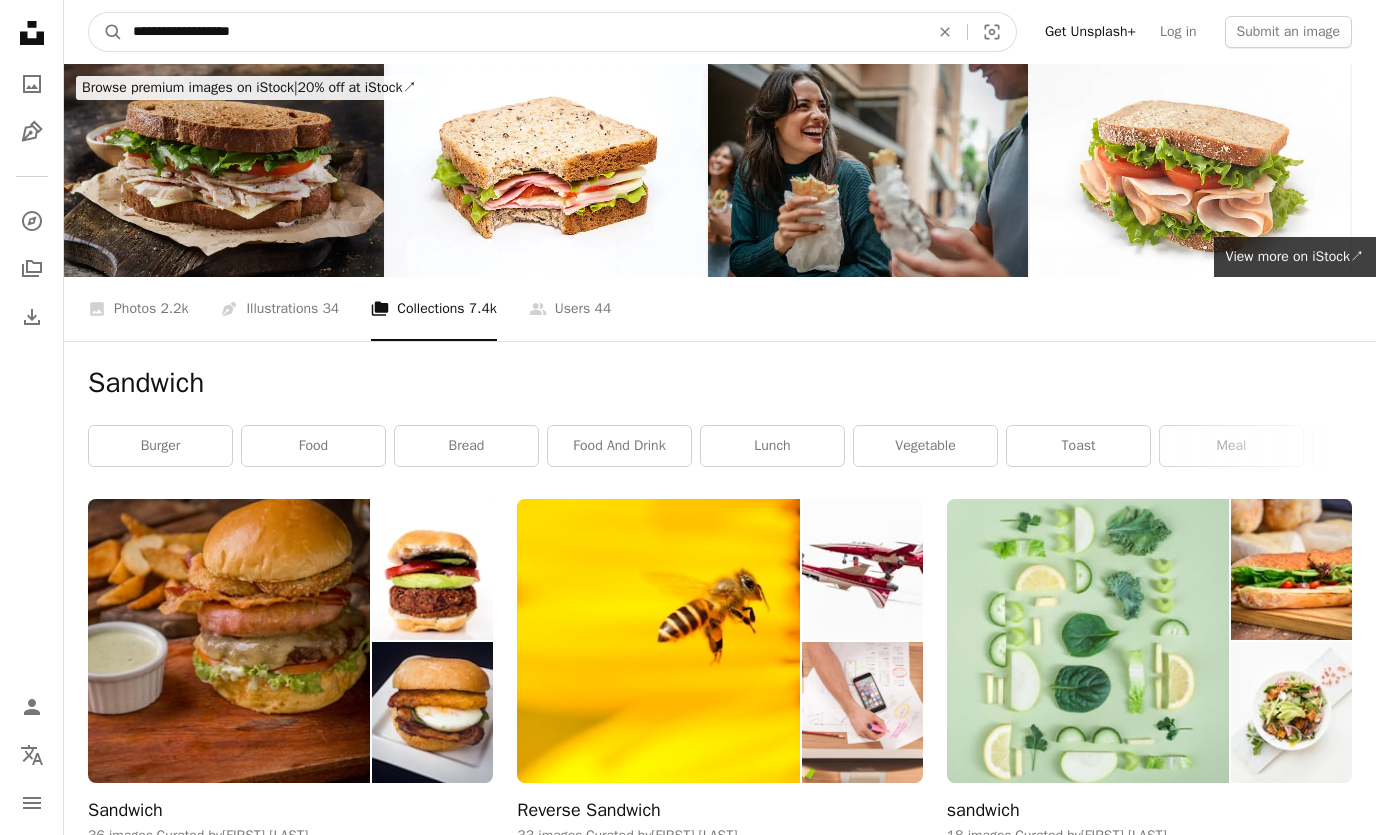 click on "A magnifying glass" at bounding box center (106, 32) 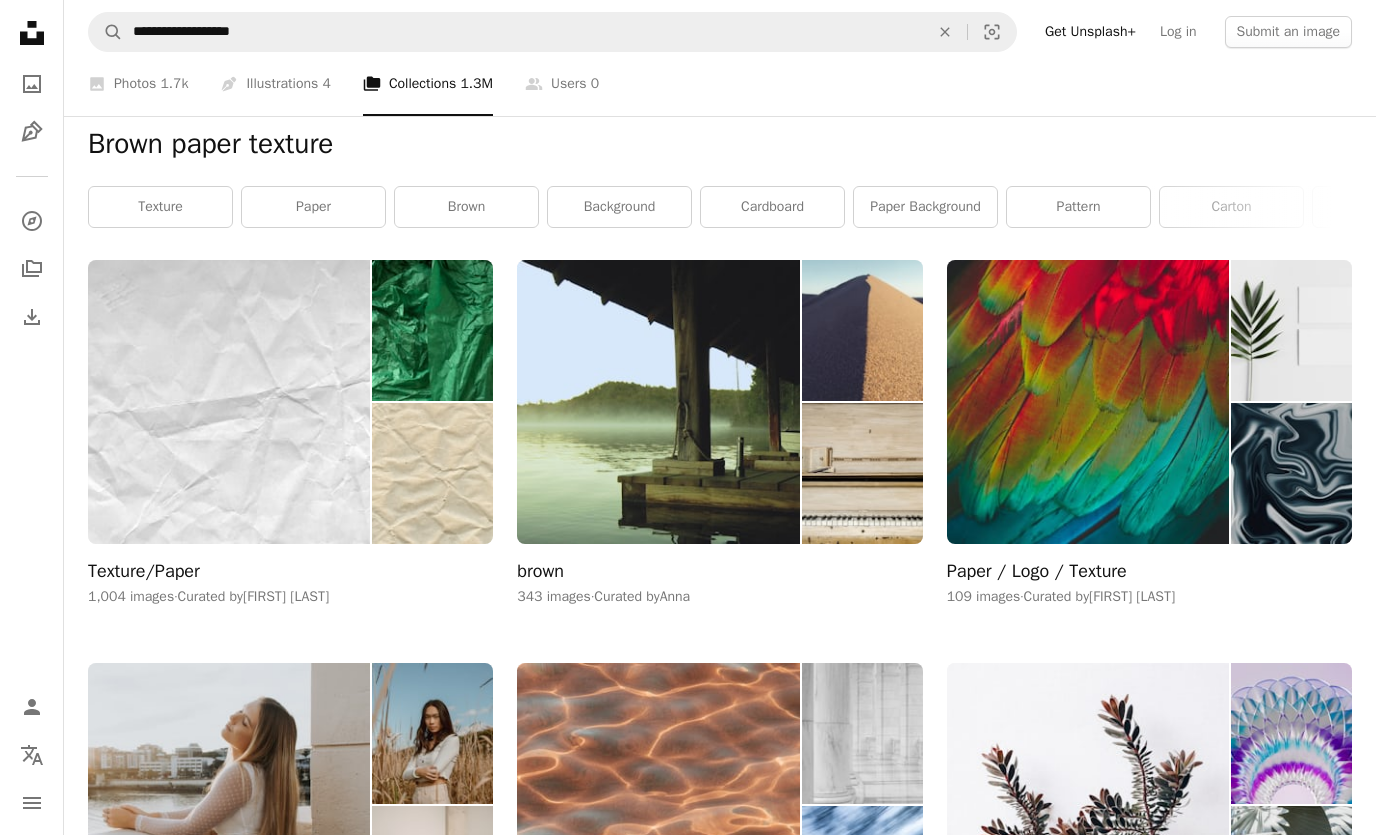 scroll, scrollTop: 235, scrollLeft: 0, axis: vertical 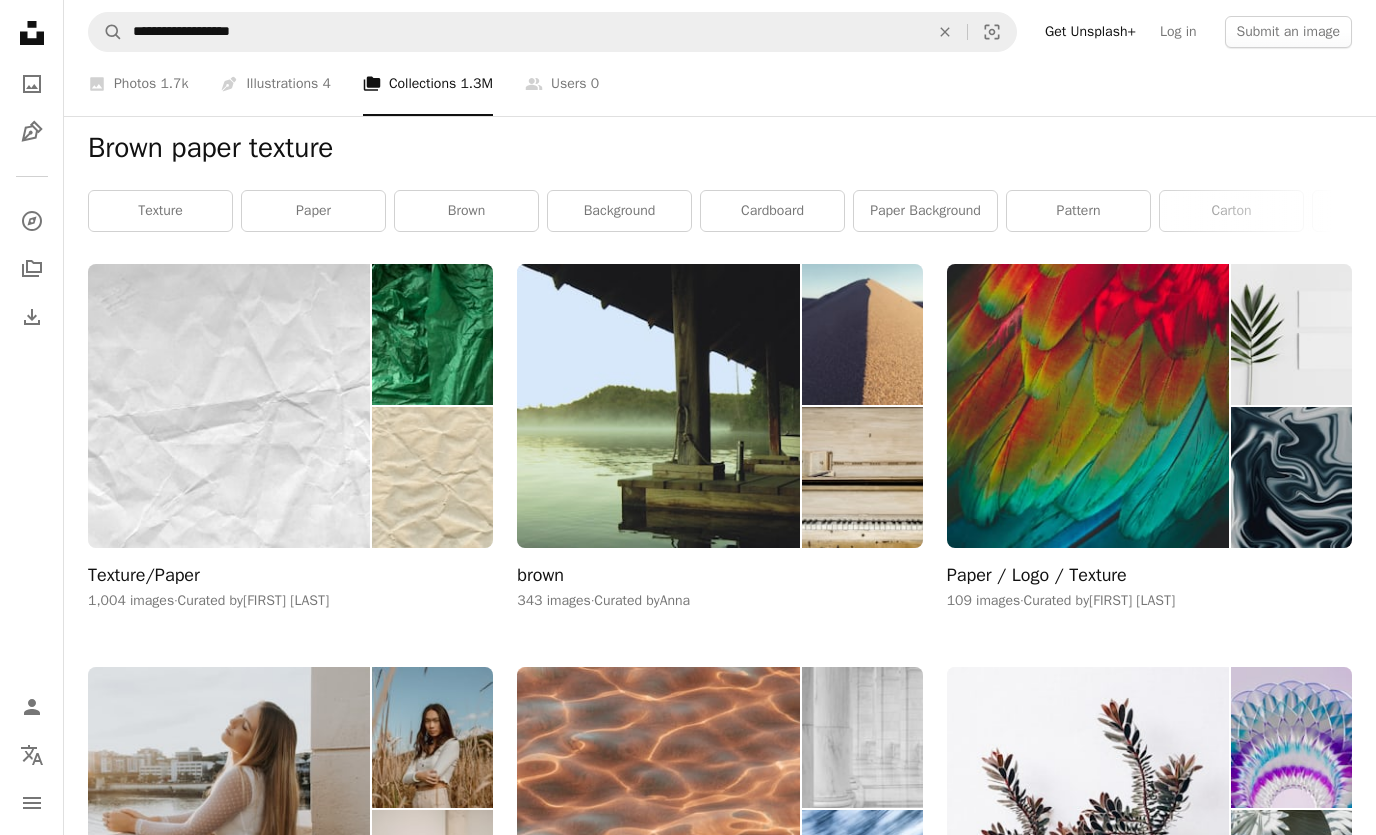 click on "paper" at bounding box center (313, 211) 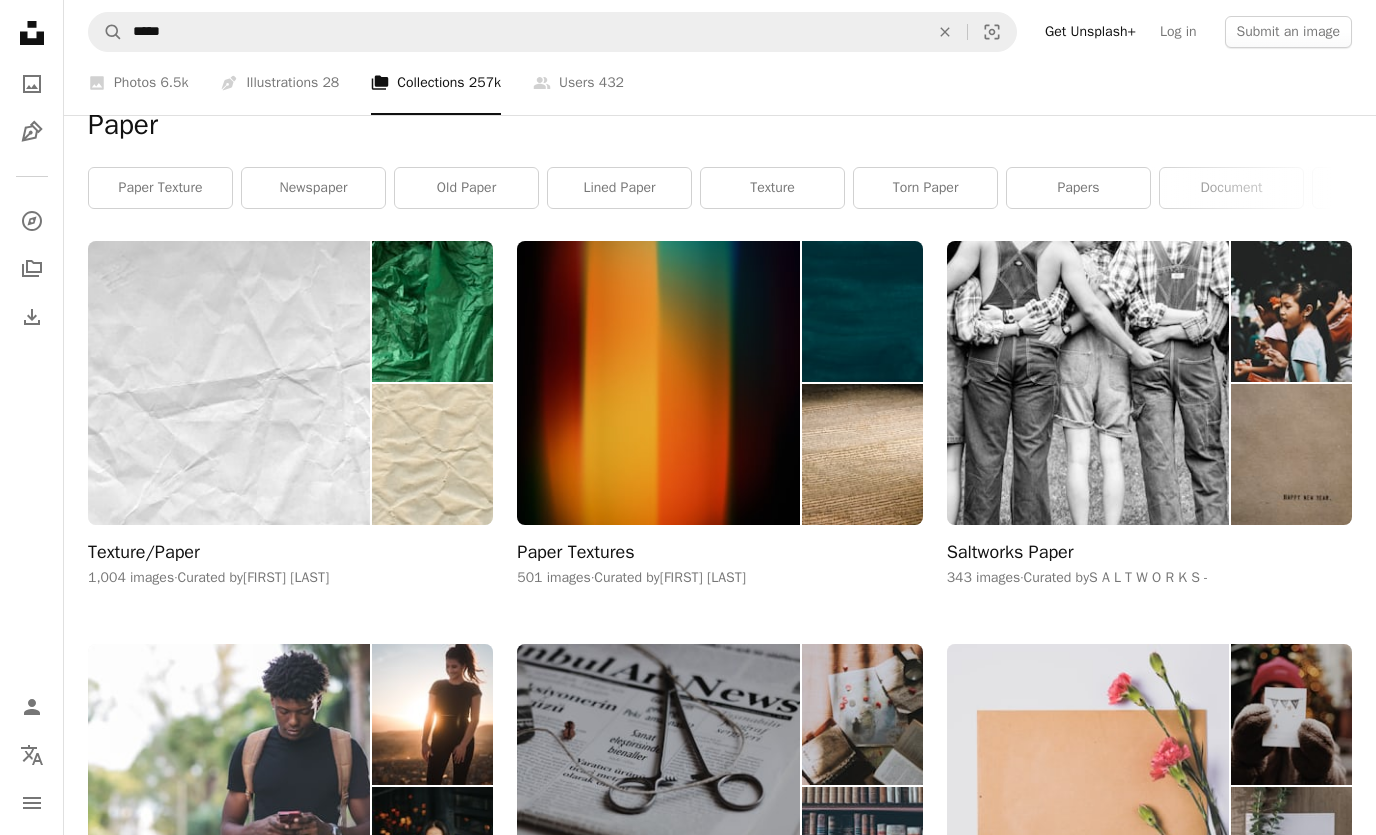 scroll, scrollTop: 219, scrollLeft: 0, axis: vertical 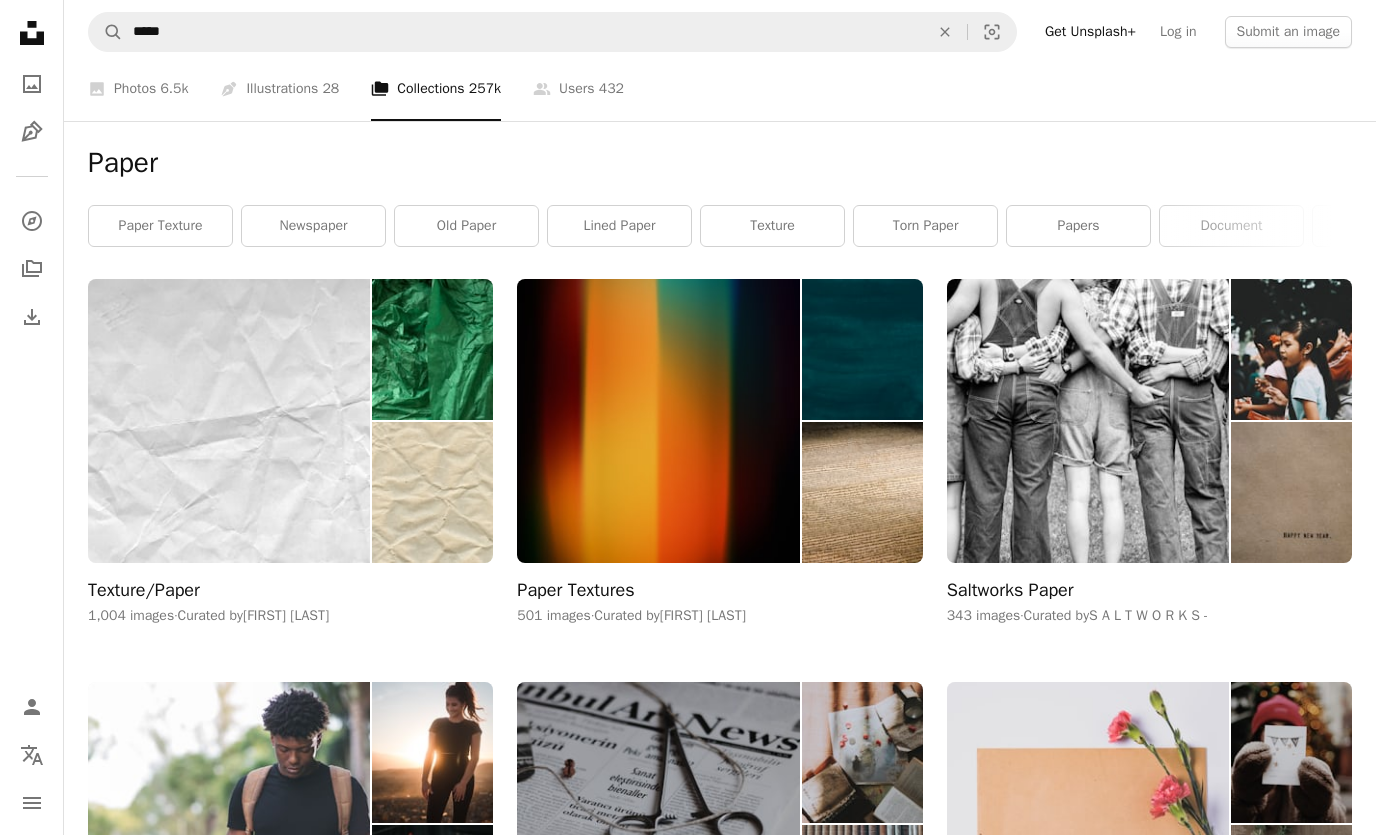 click on "A photo Photos   6.5k" at bounding box center [138, 90] 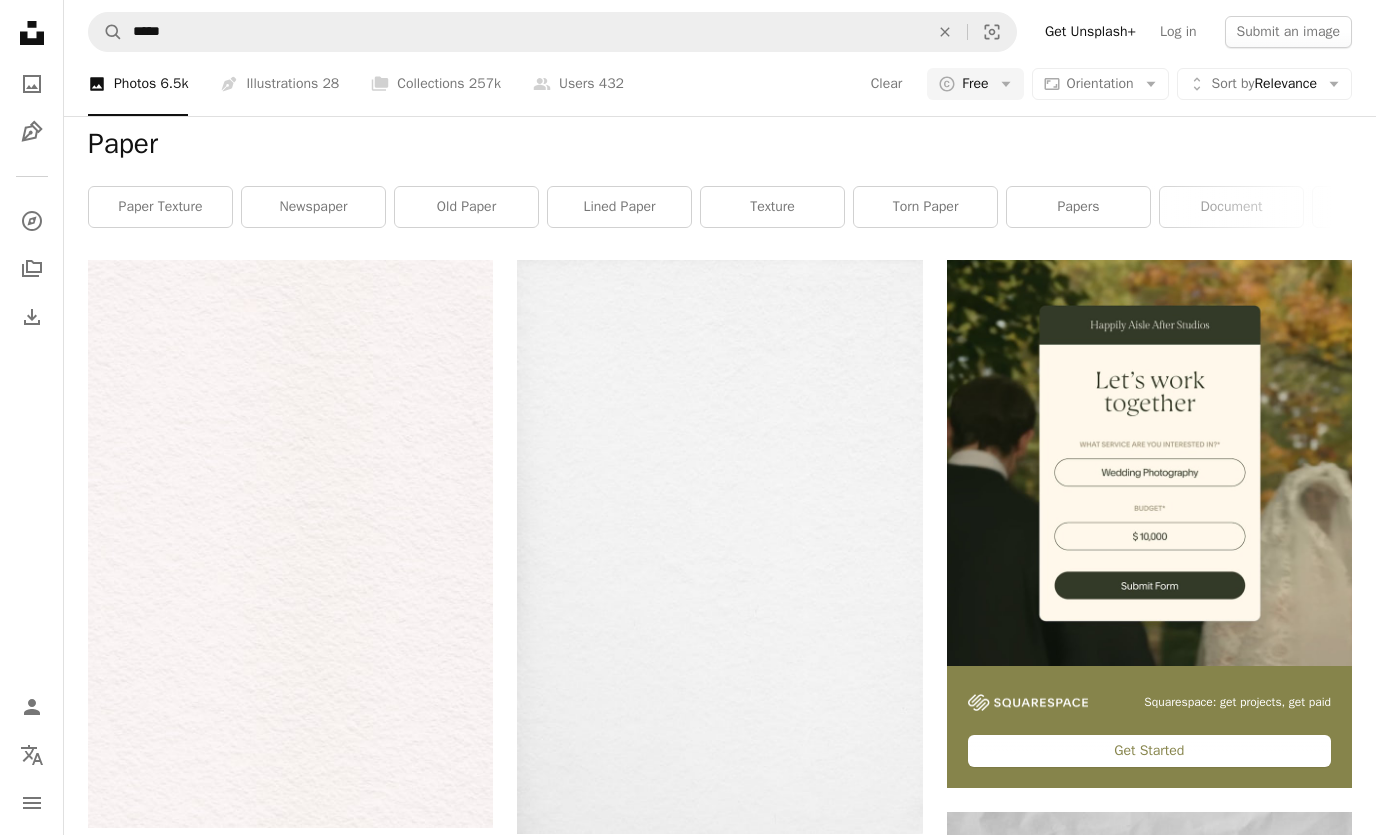 scroll, scrollTop: 0, scrollLeft: 0, axis: both 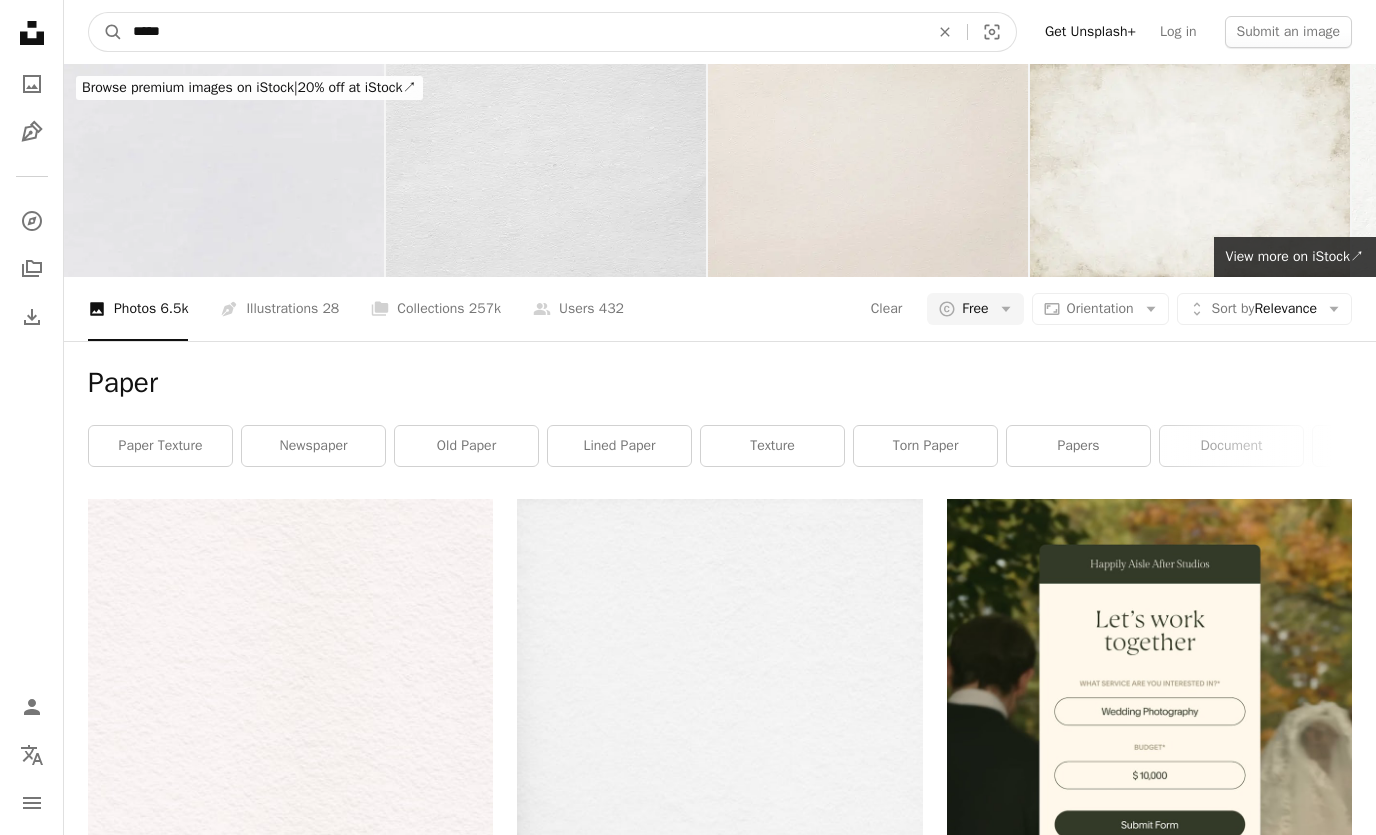 click on "*****" at bounding box center (523, 32) 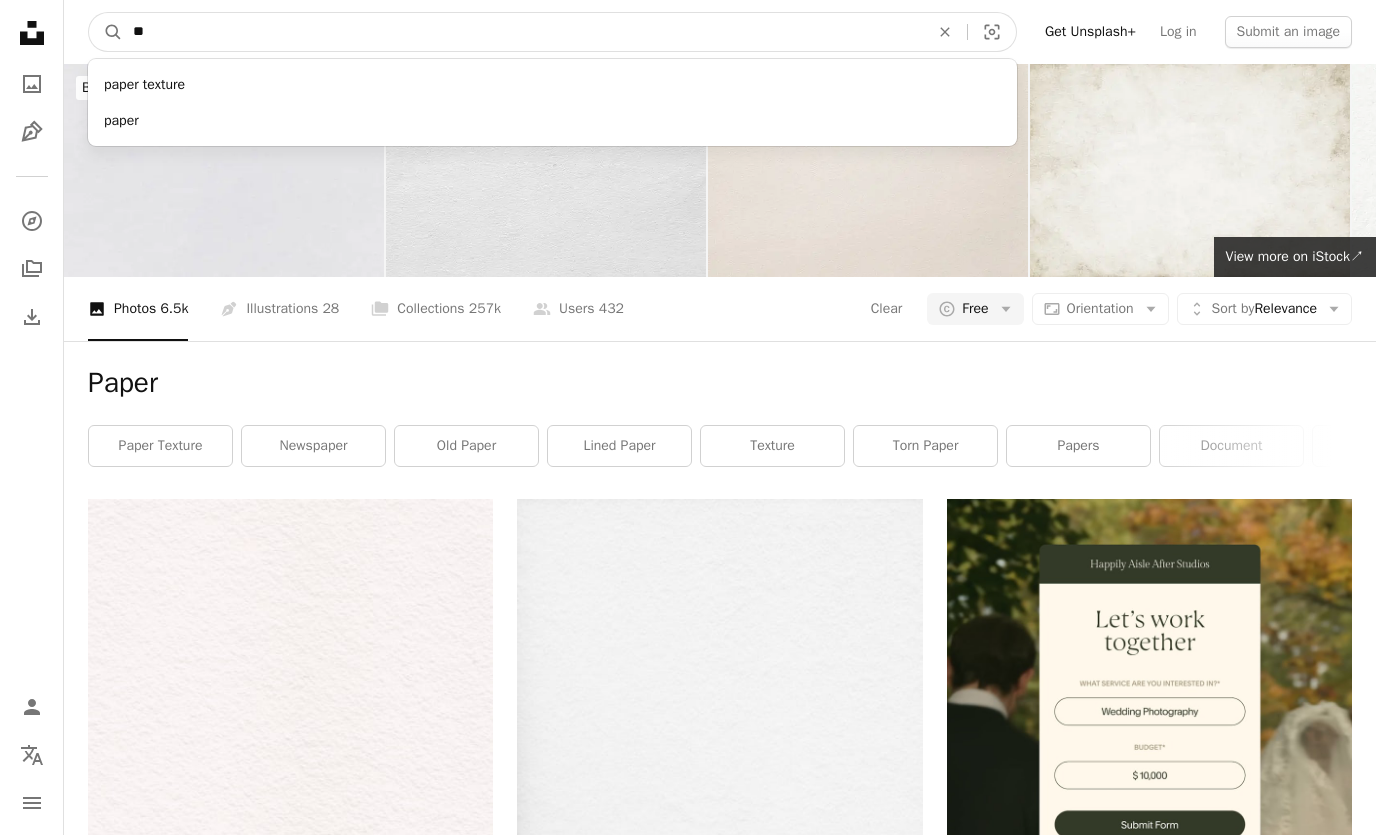 type on "*" 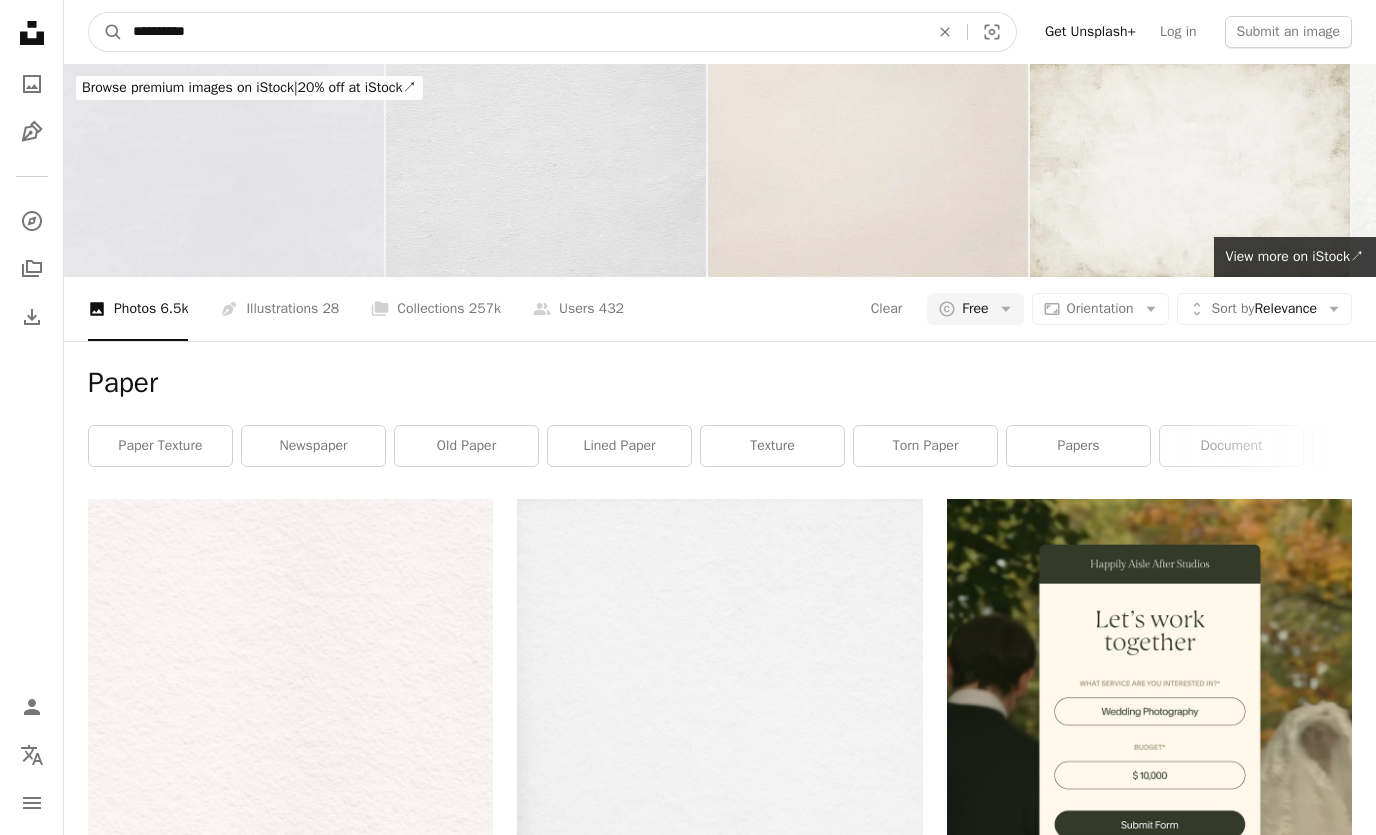 type on "**********" 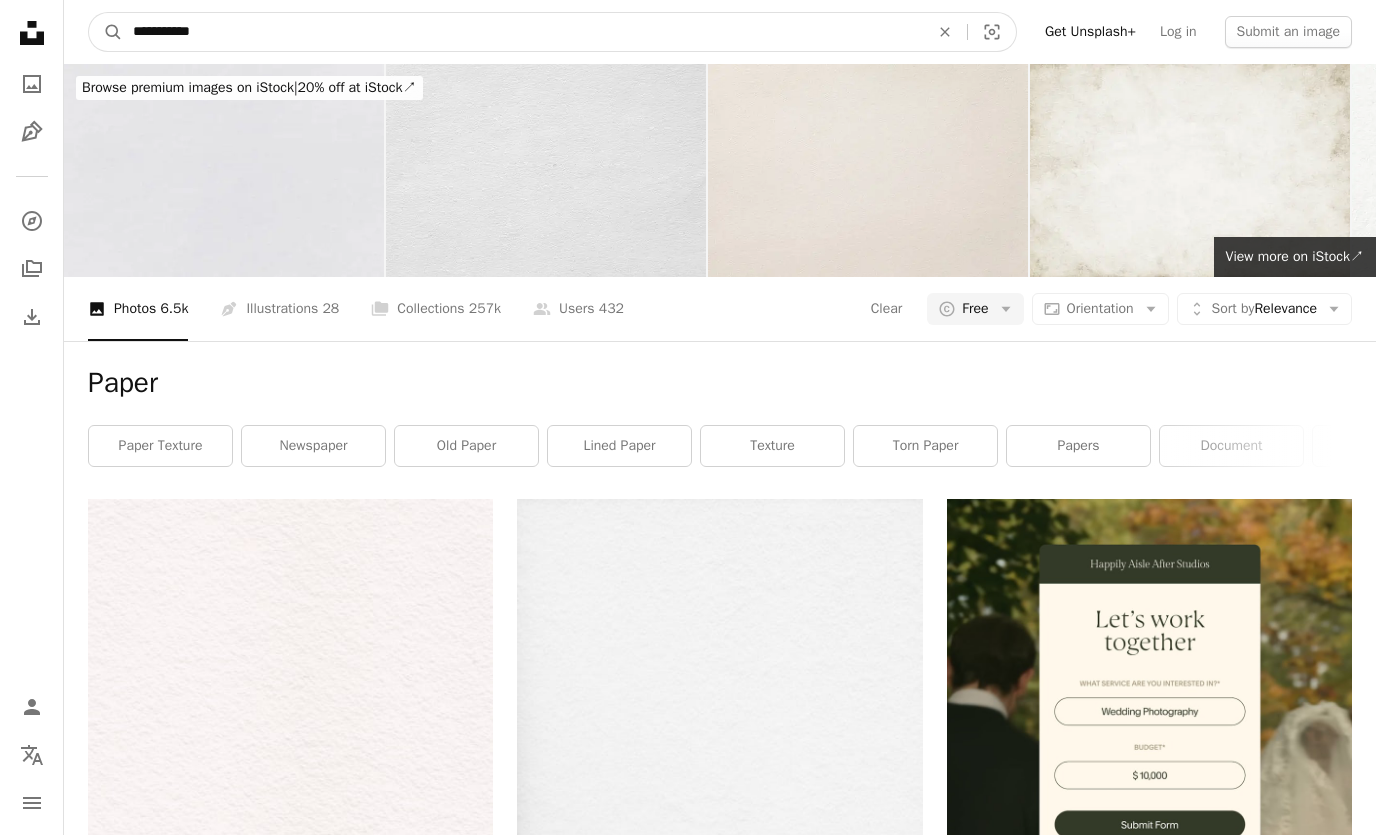 click on "A magnifying glass" at bounding box center (106, 32) 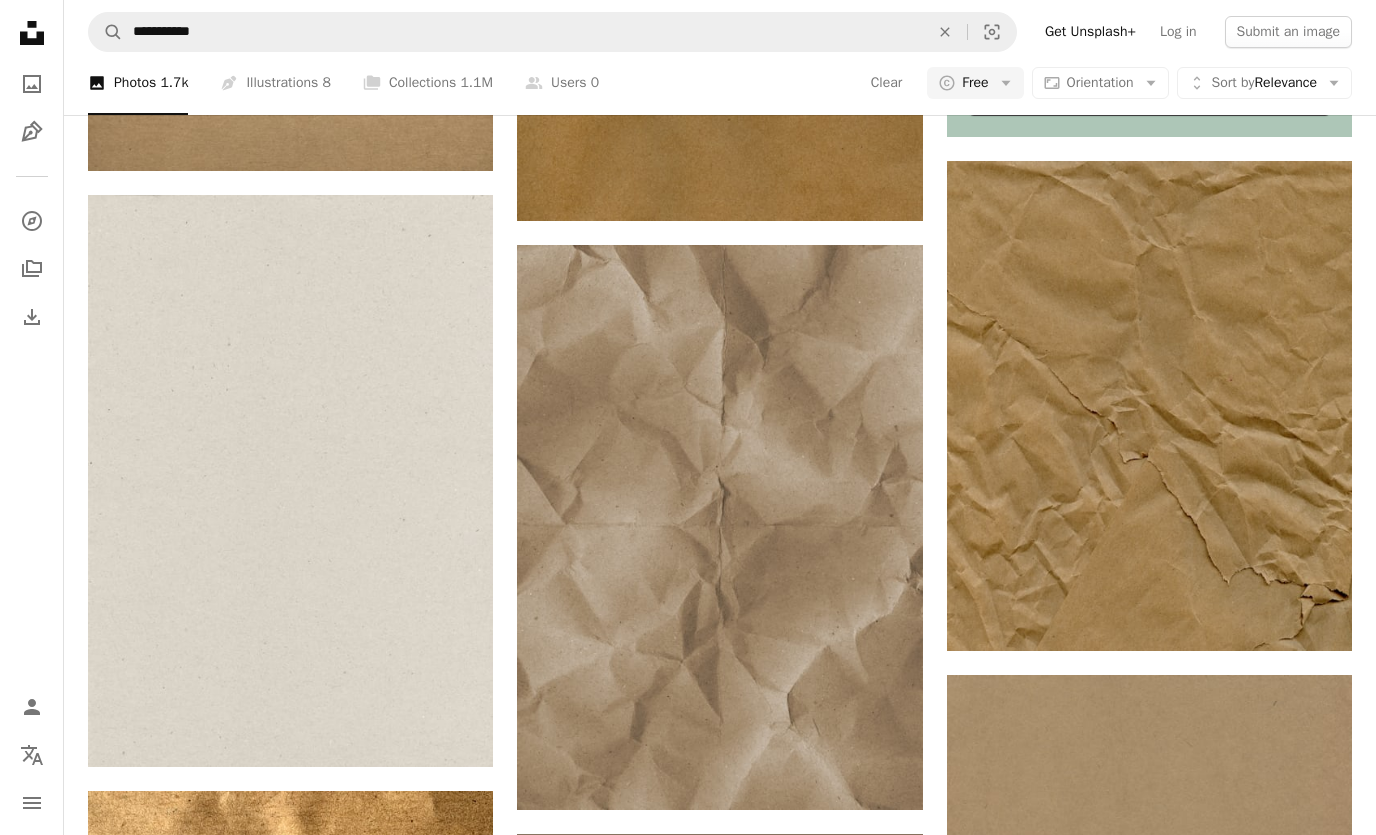 scroll, scrollTop: 891, scrollLeft: 0, axis: vertical 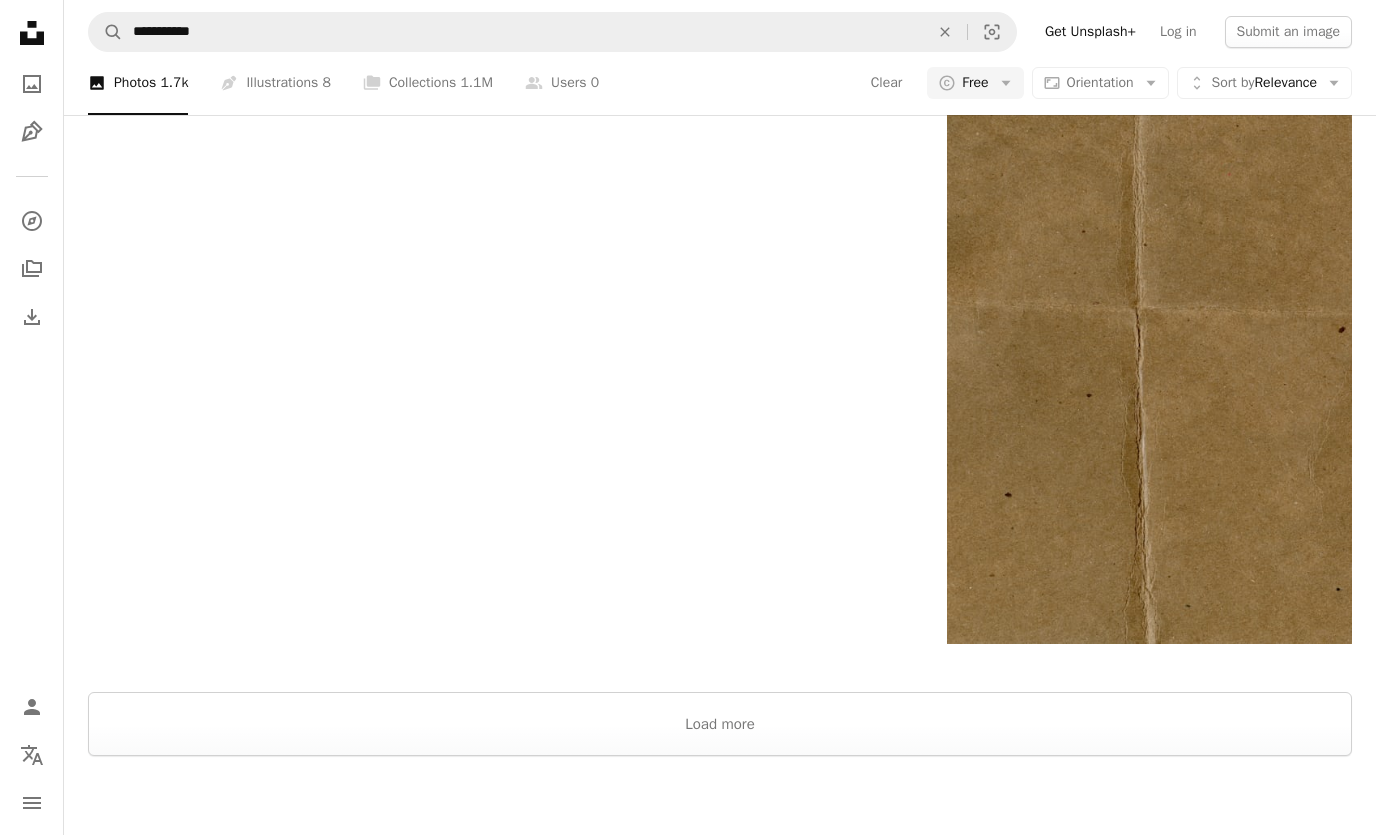 click on "Load more" at bounding box center (720, 725) 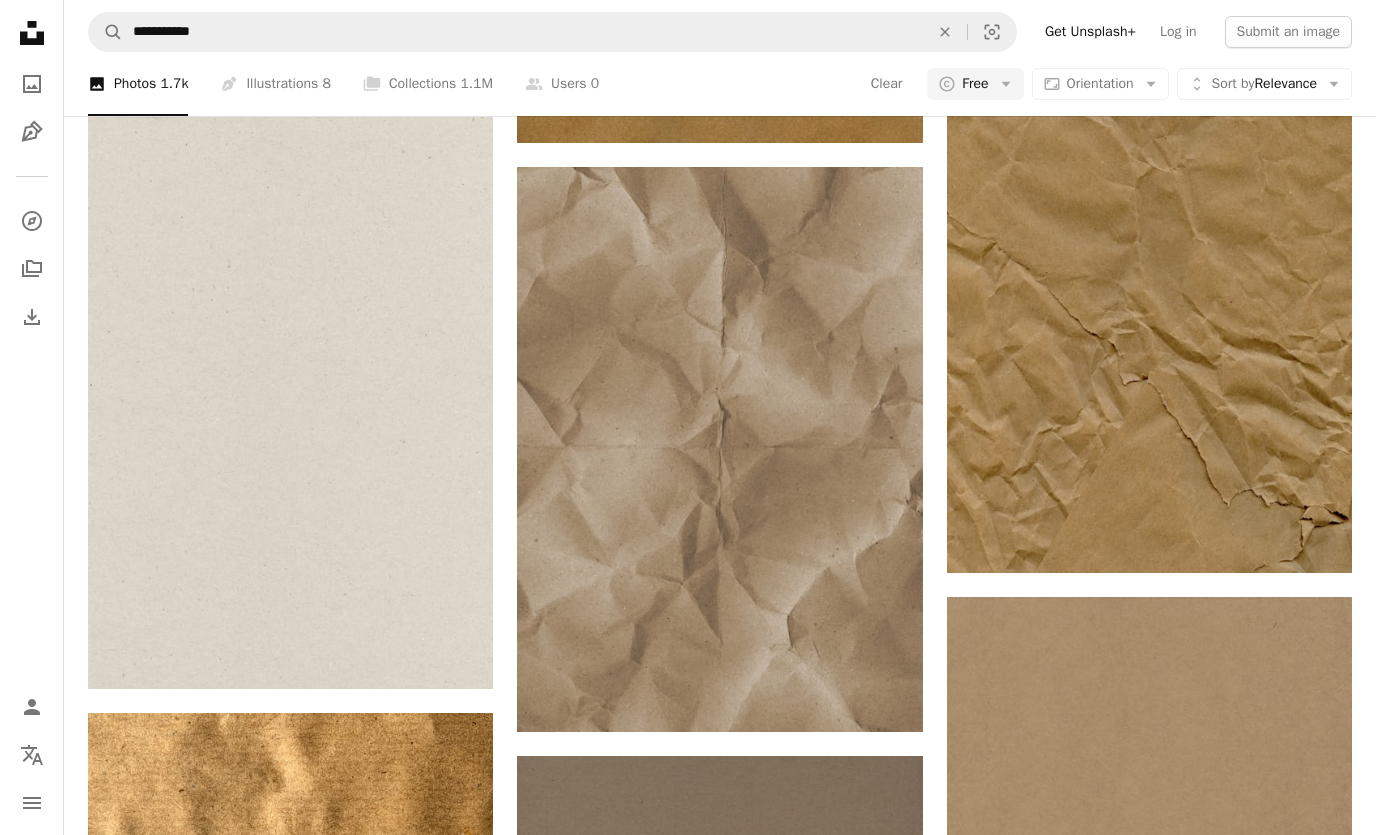 scroll, scrollTop: 969, scrollLeft: 0, axis: vertical 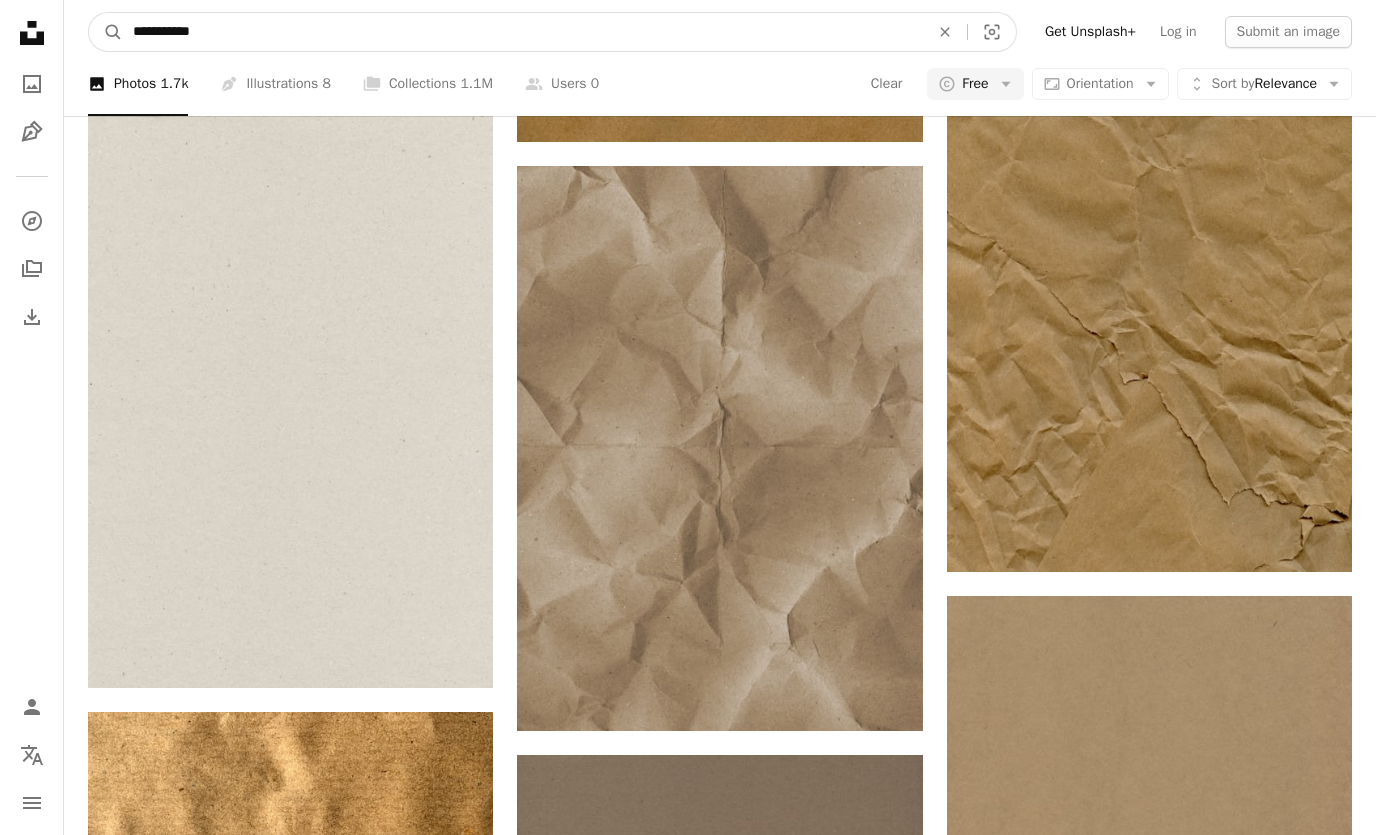 click on "**********" at bounding box center [523, 32] 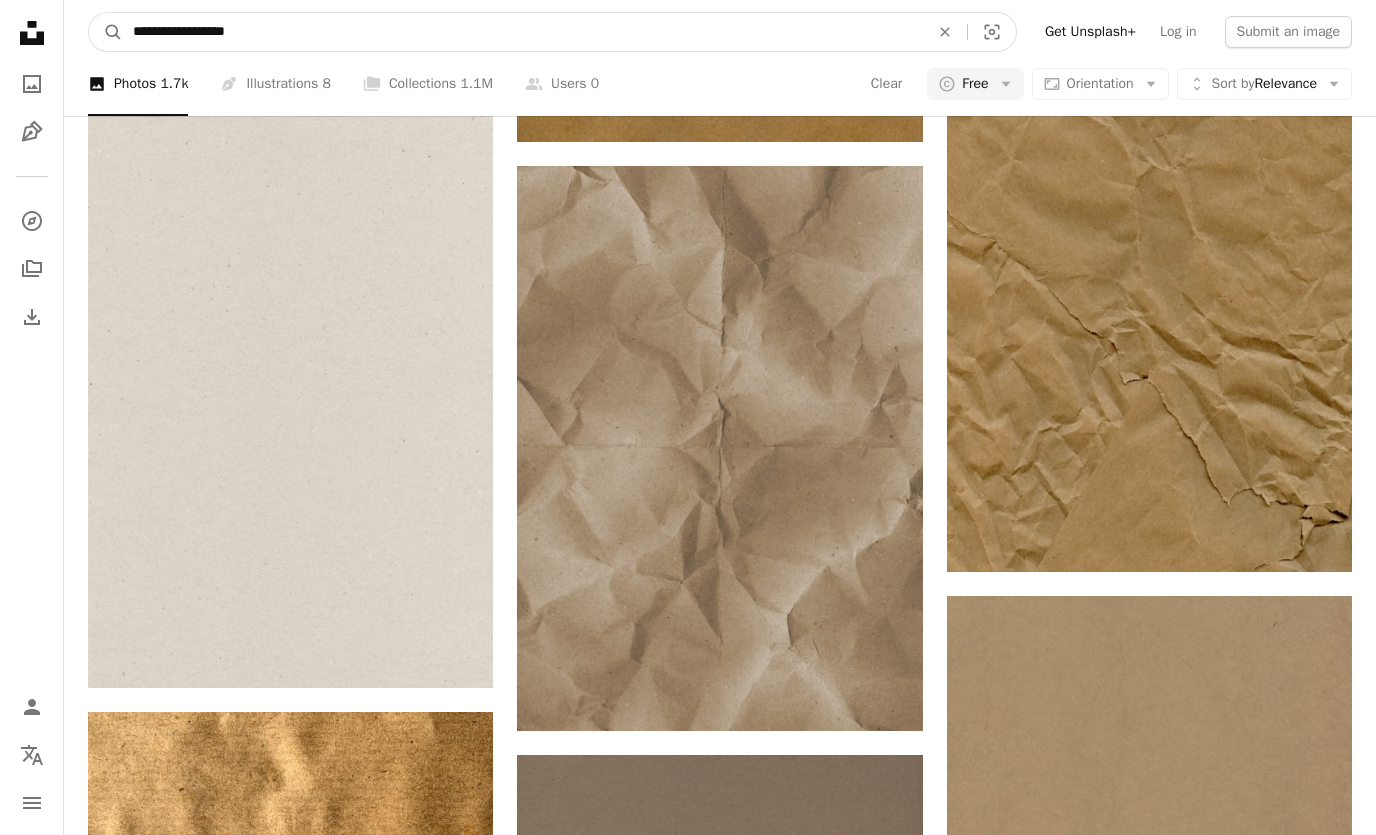 type on "**********" 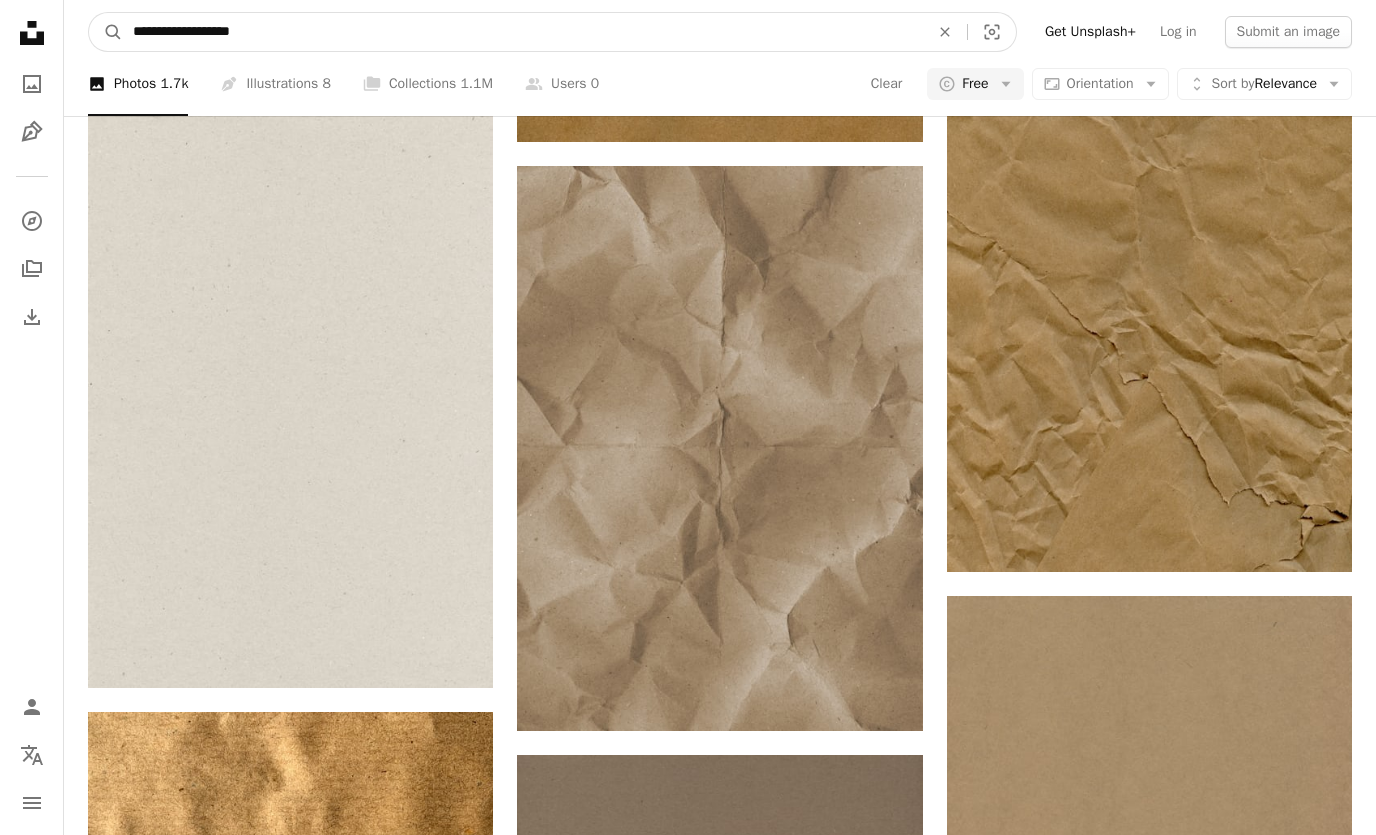 click on "A magnifying glass" at bounding box center [106, 32] 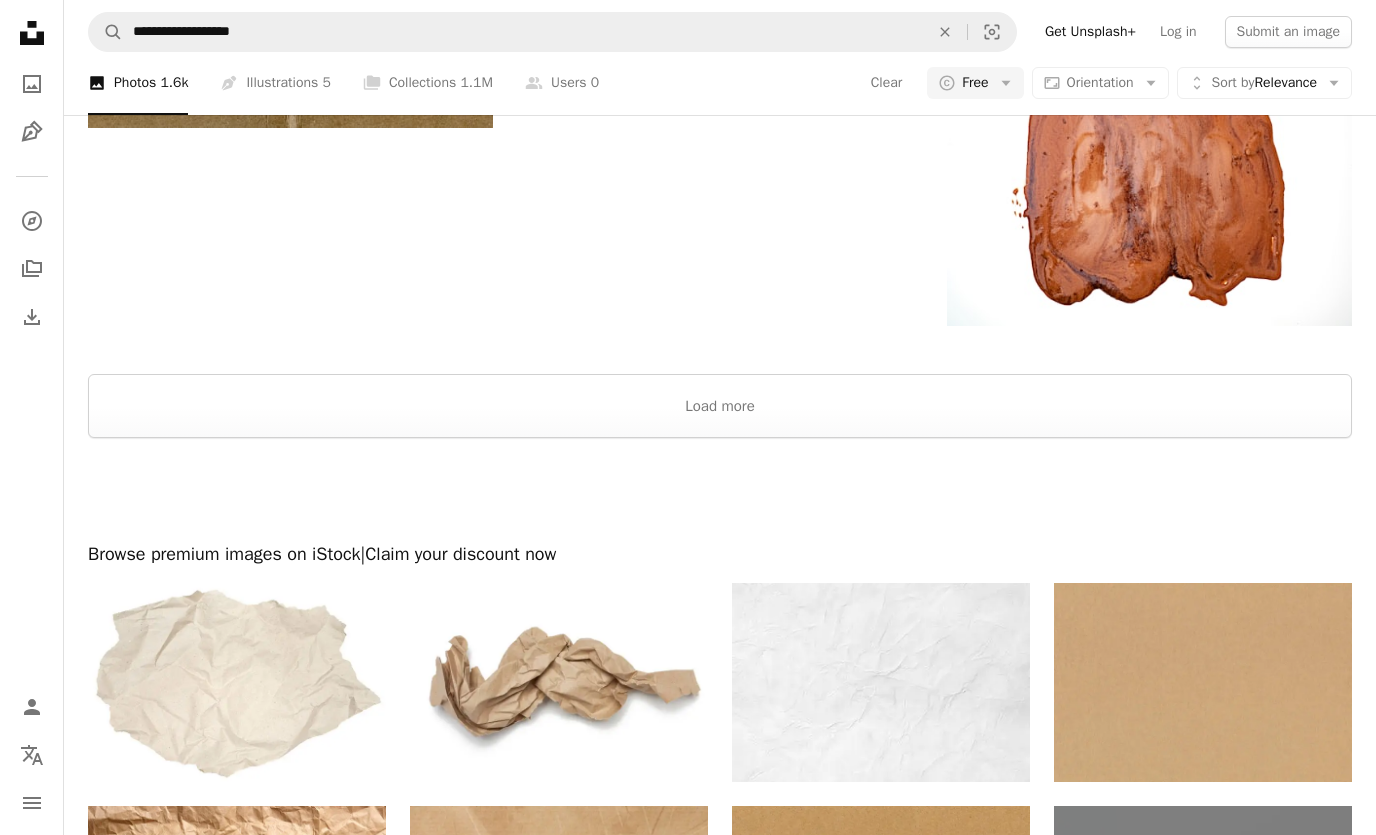 scroll, scrollTop: 3430, scrollLeft: 0, axis: vertical 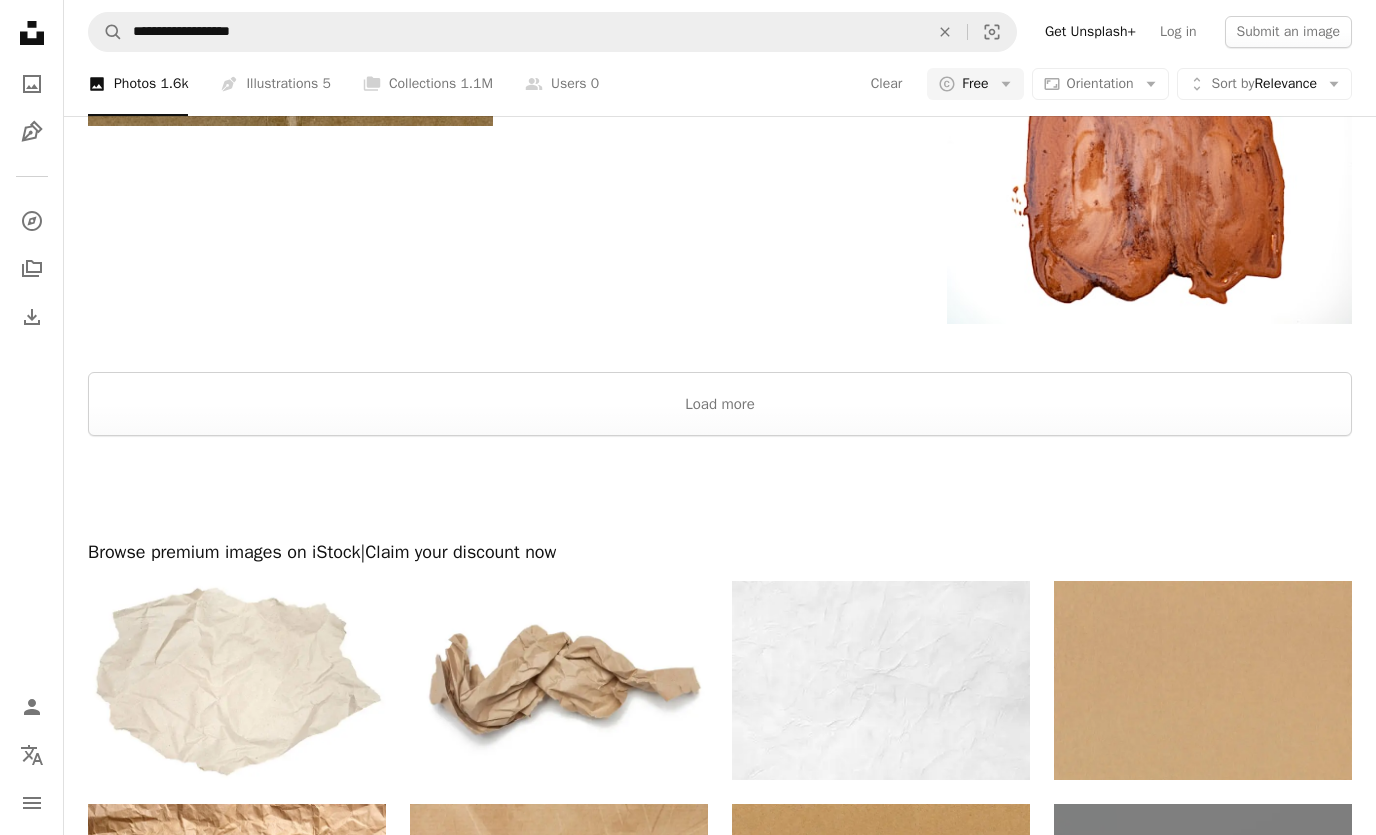 click on "Load more" at bounding box center (720, 404) 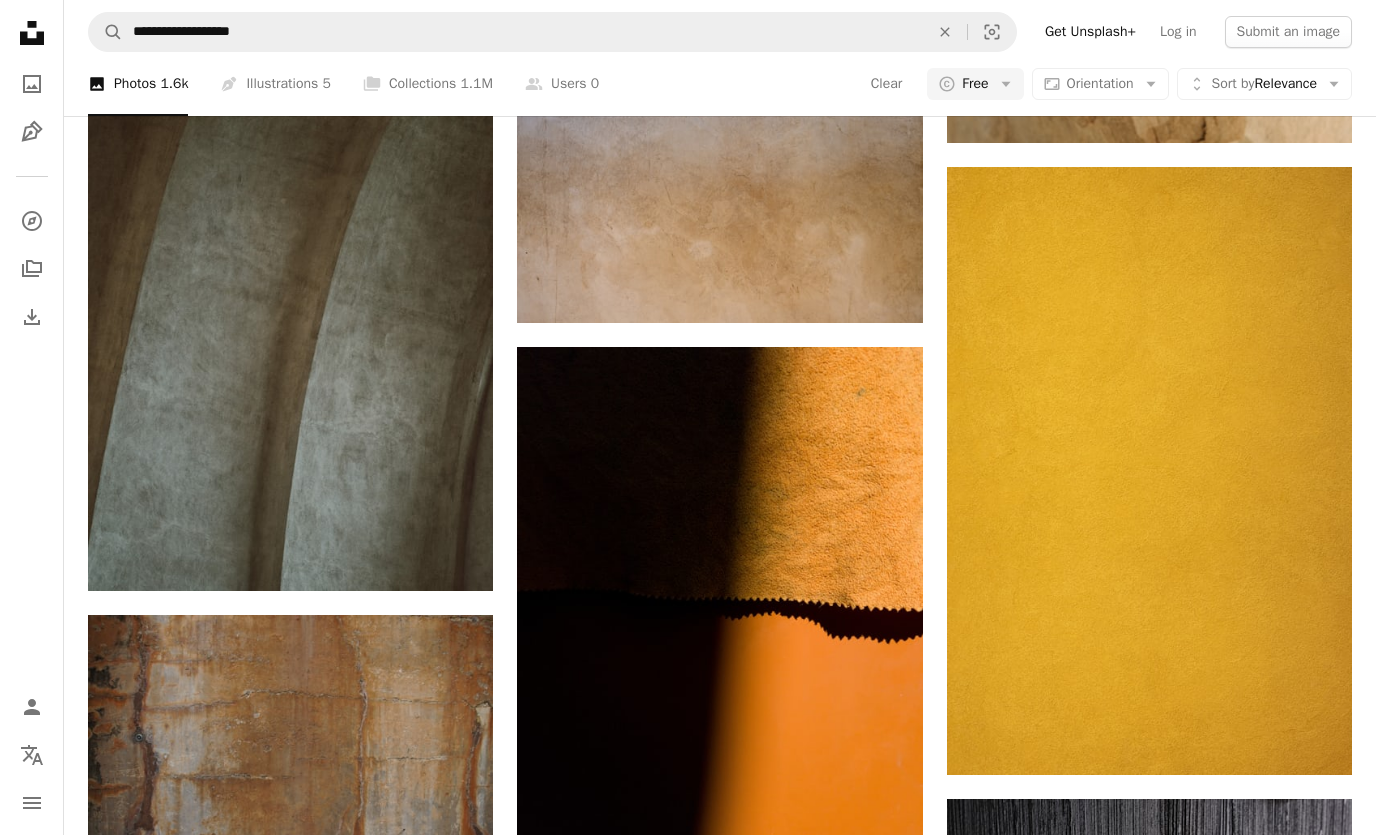 scroll, scrollTop: 14050, scrollLeft: 0, axis: vertical 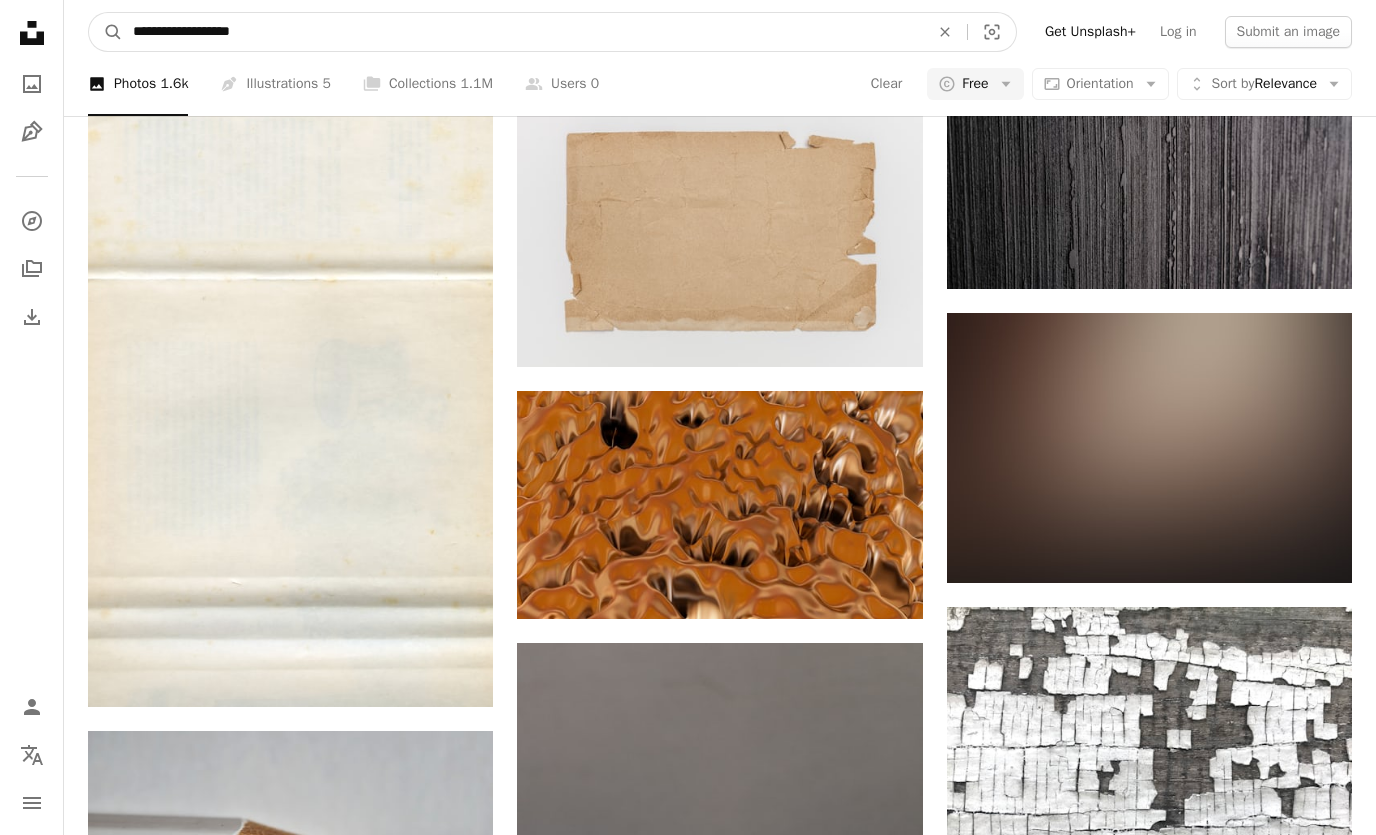 click on "**********" at bounding box center [523, 32] 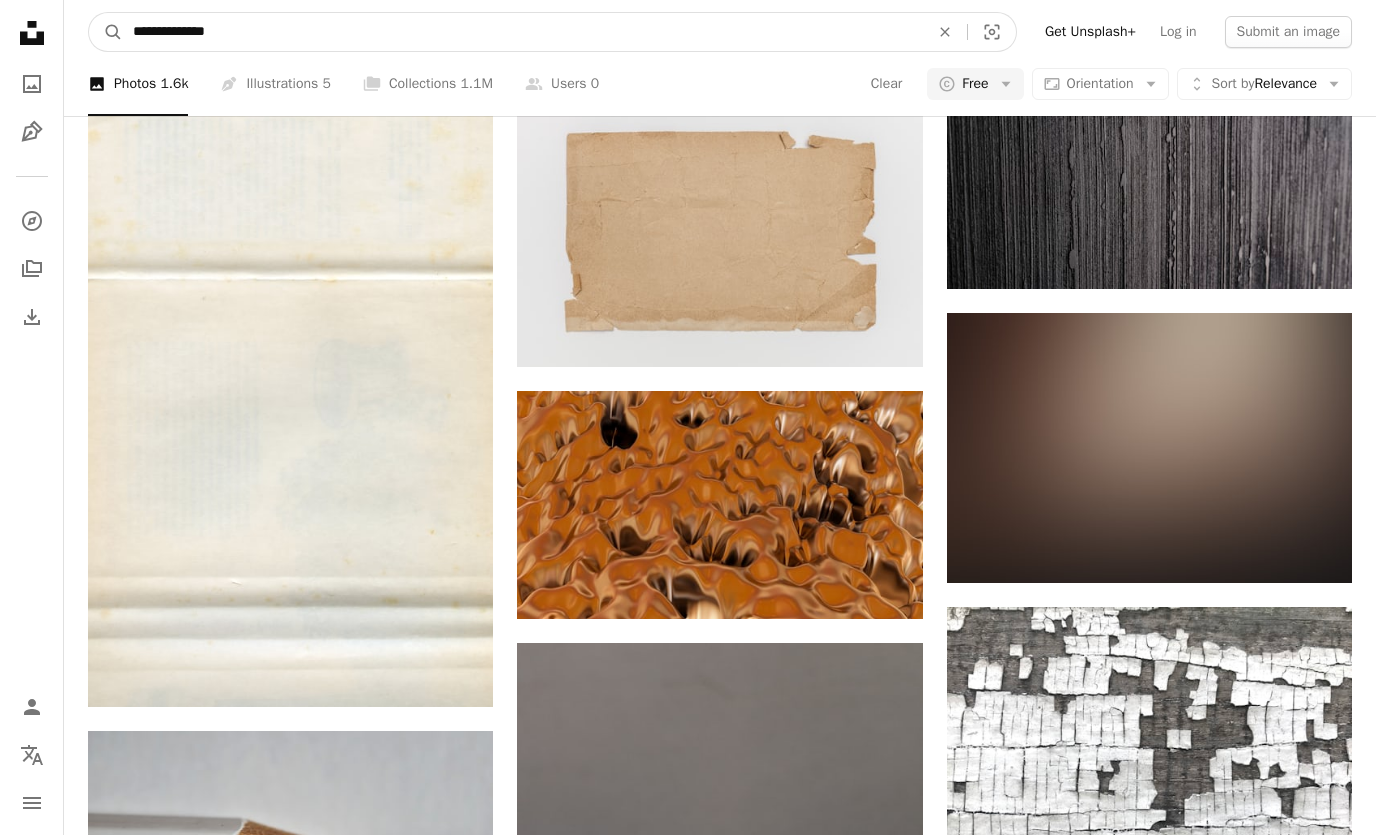 type on "**********" 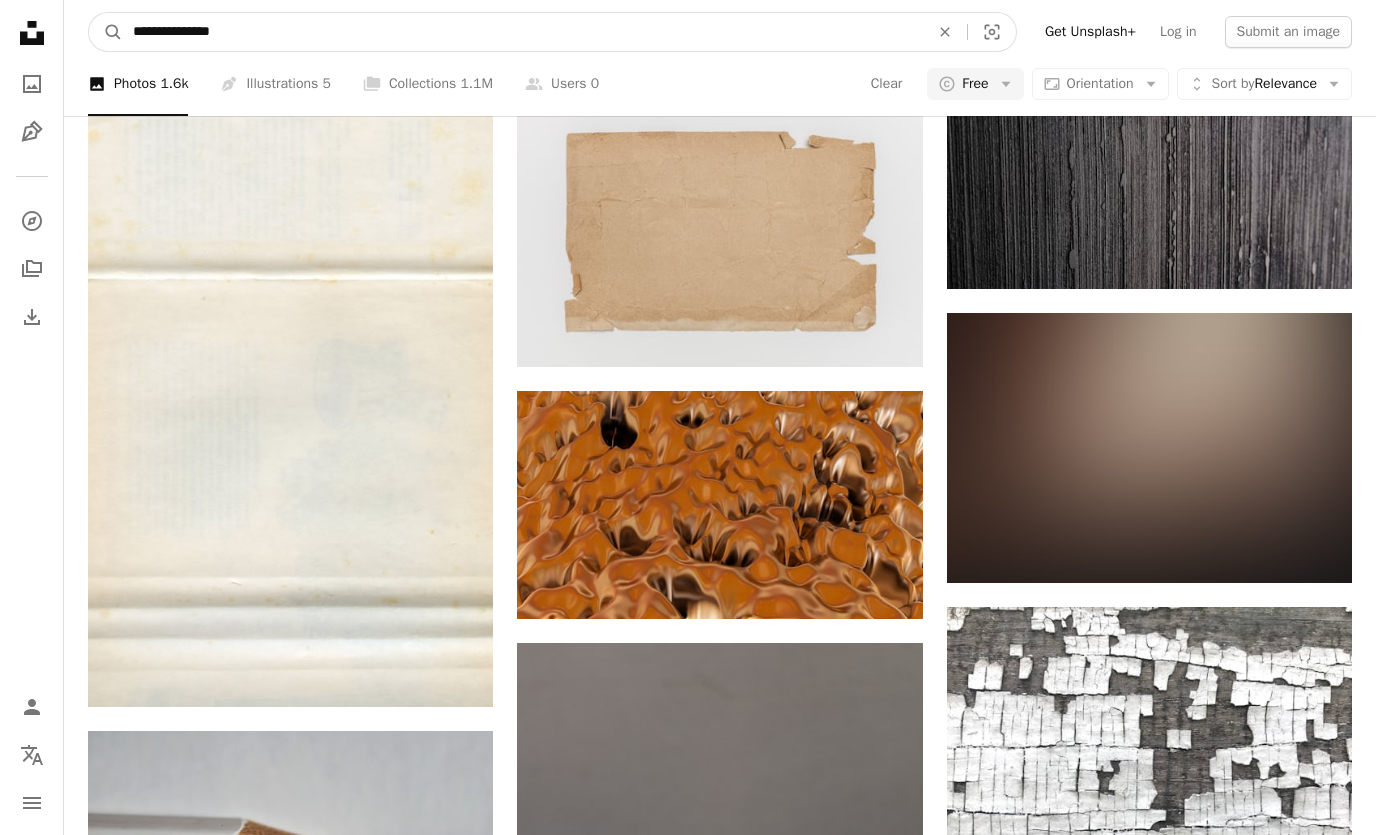 click on "A magnifying glass" at bounding box center [106, 32] 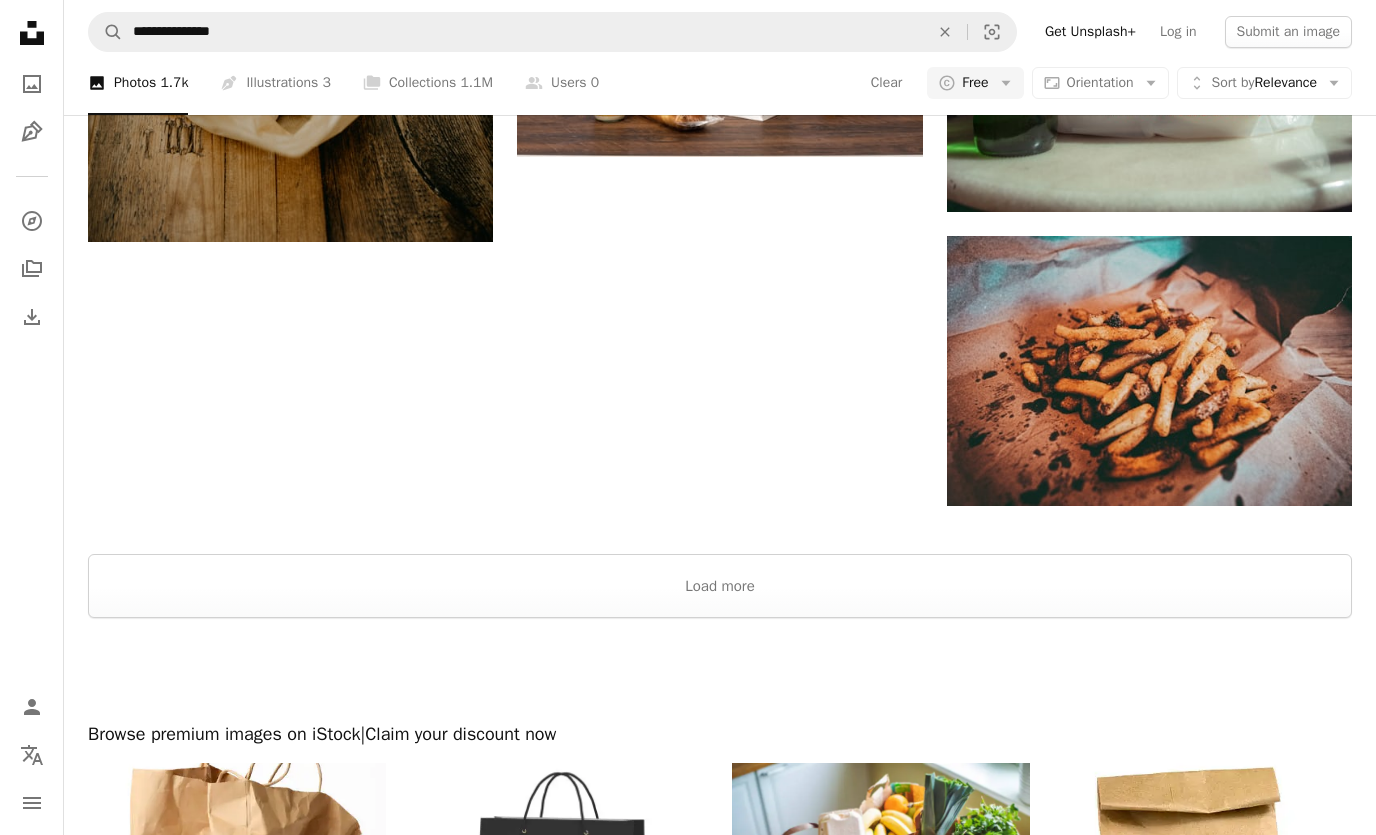 scroll, scrollTop: 3556, scrollLeft: 0, axis: vertical 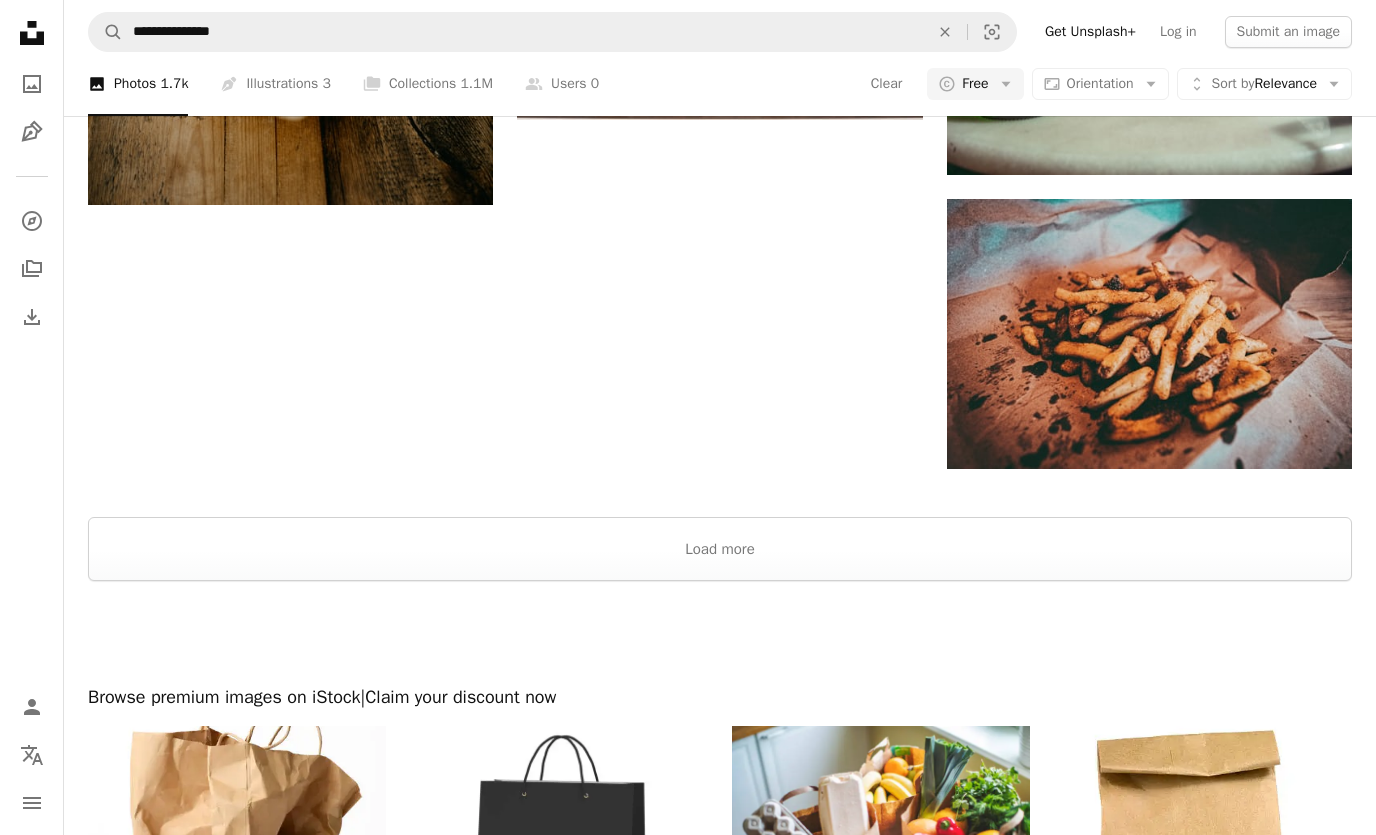 click on "Load more" at bounding box center (720, 549) 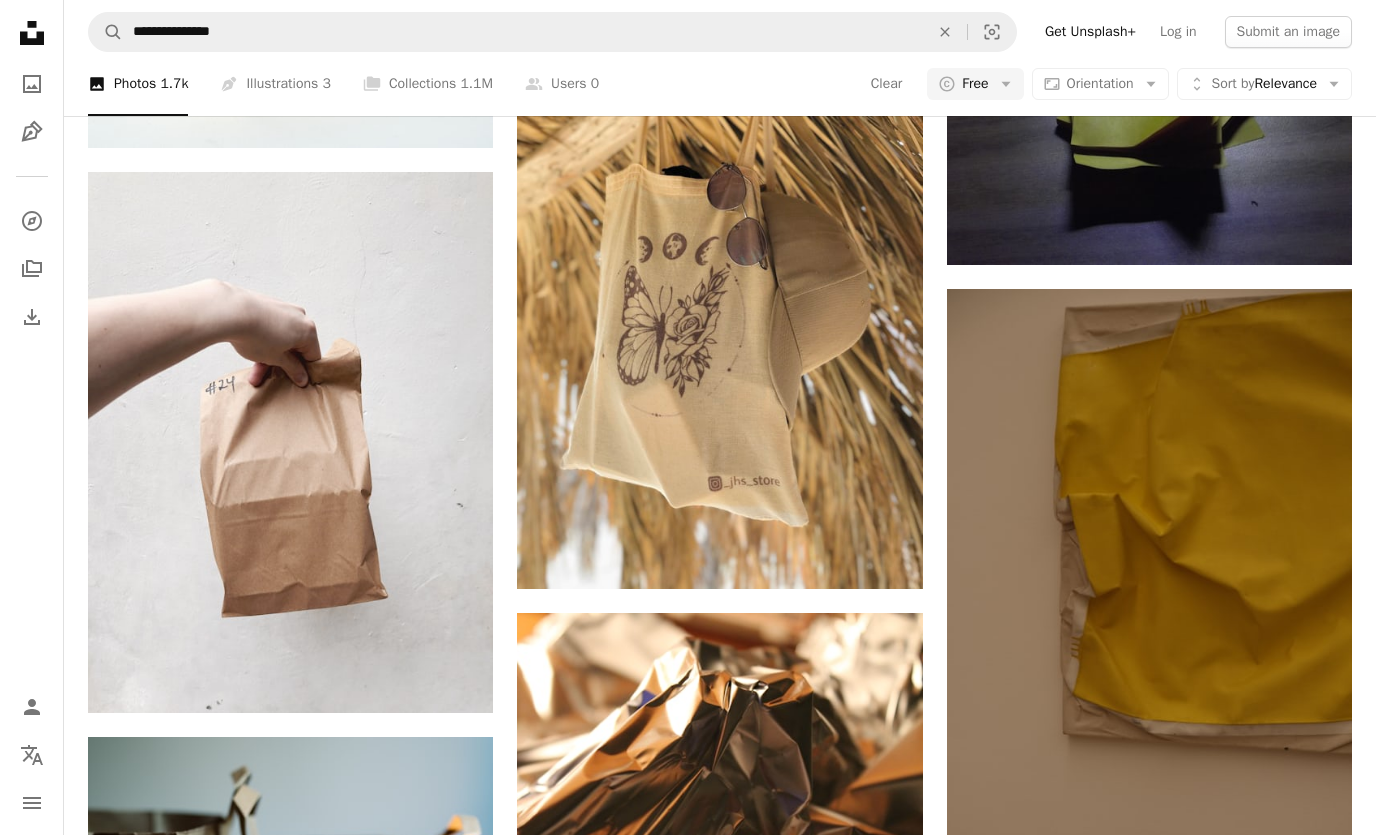scroll, scrollTop: 39057, scrollLeft: 0, axis: vertical 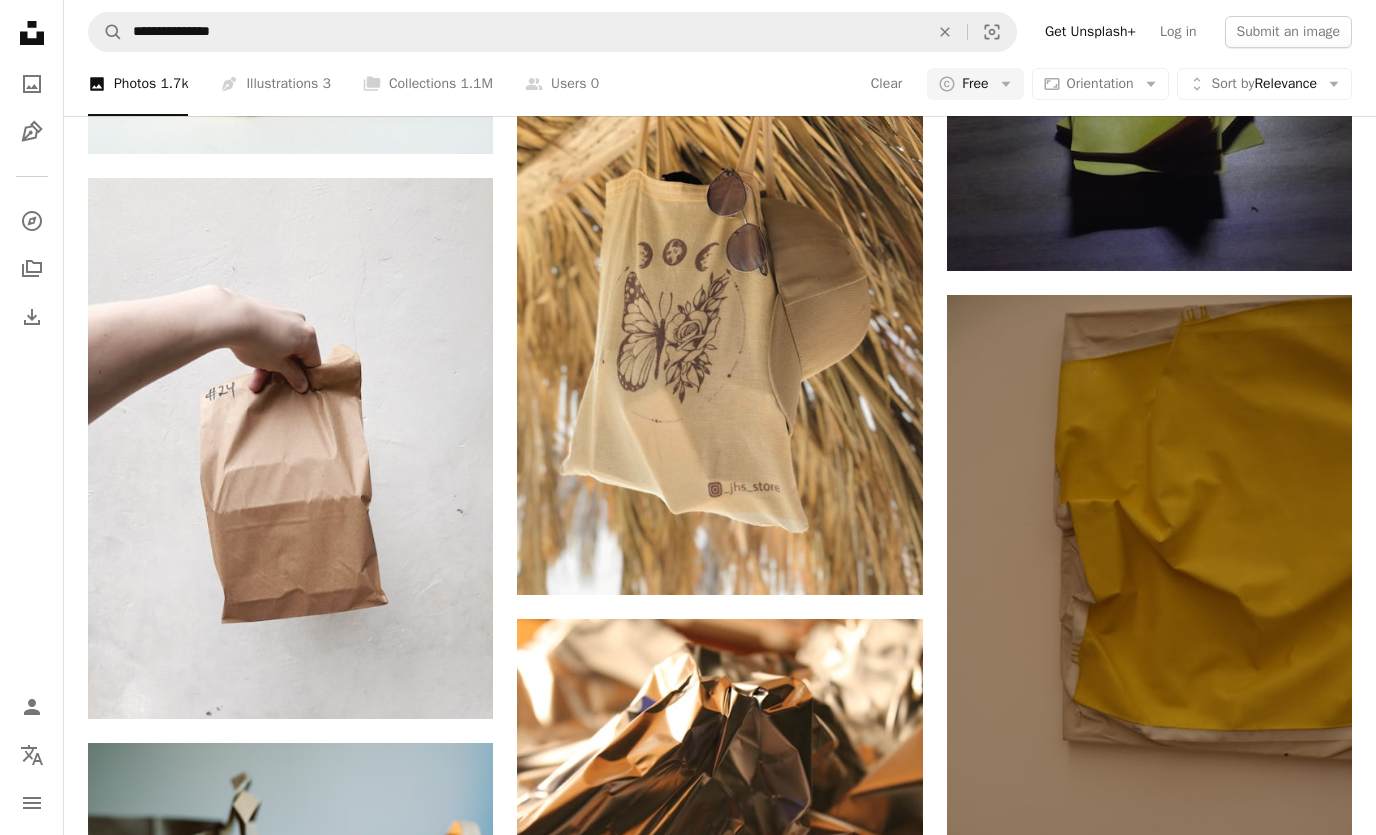 click on "A plus sign" at bounding box center (453, 214) 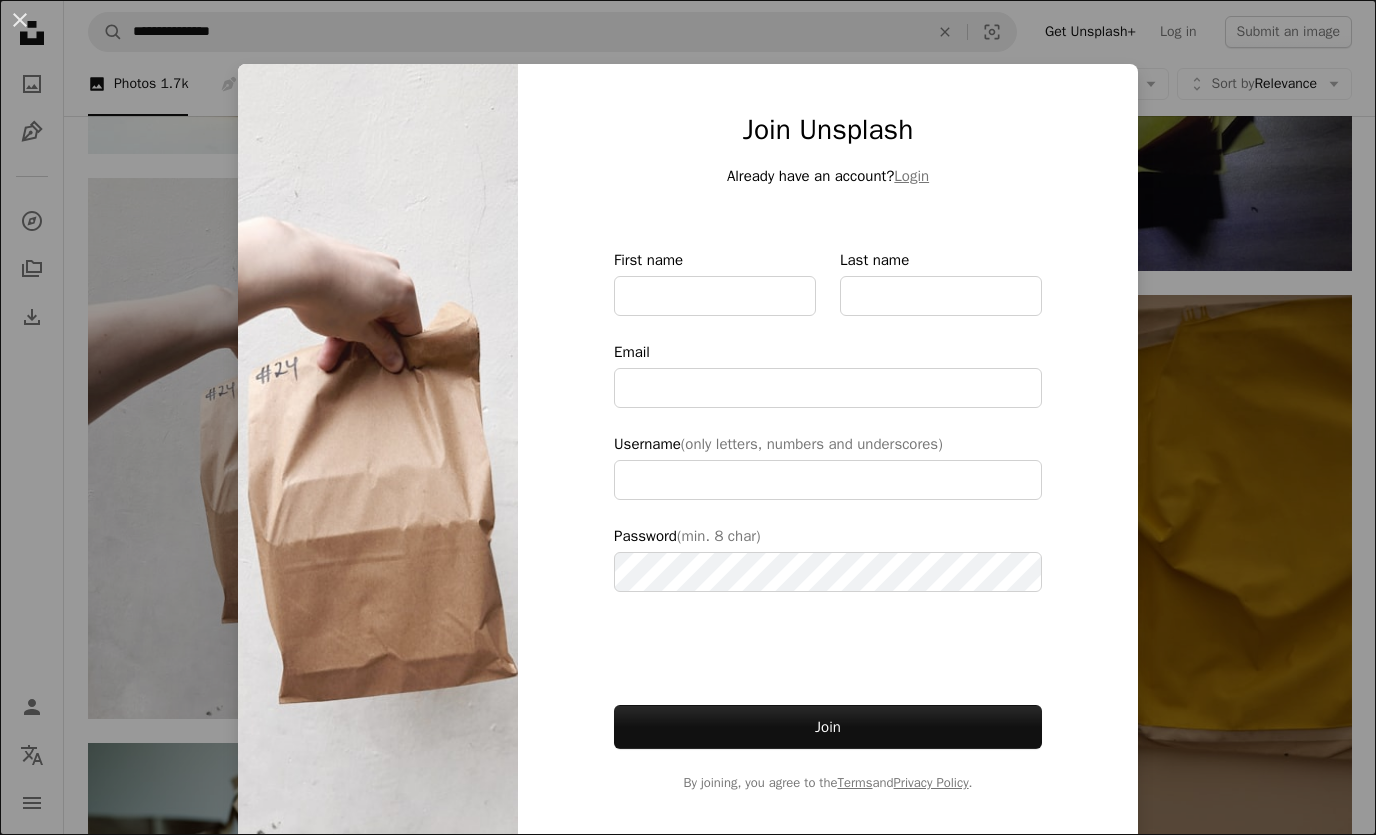 click on "An X shape Join Unsplash Already have an account?  Login First name Last name Email Username  (only letters, numbers and underscores) Password  (min. 8 char) Join By joining, you agree to the  Terms  and  Privacy Policy ." at bounding box center [688, 417] 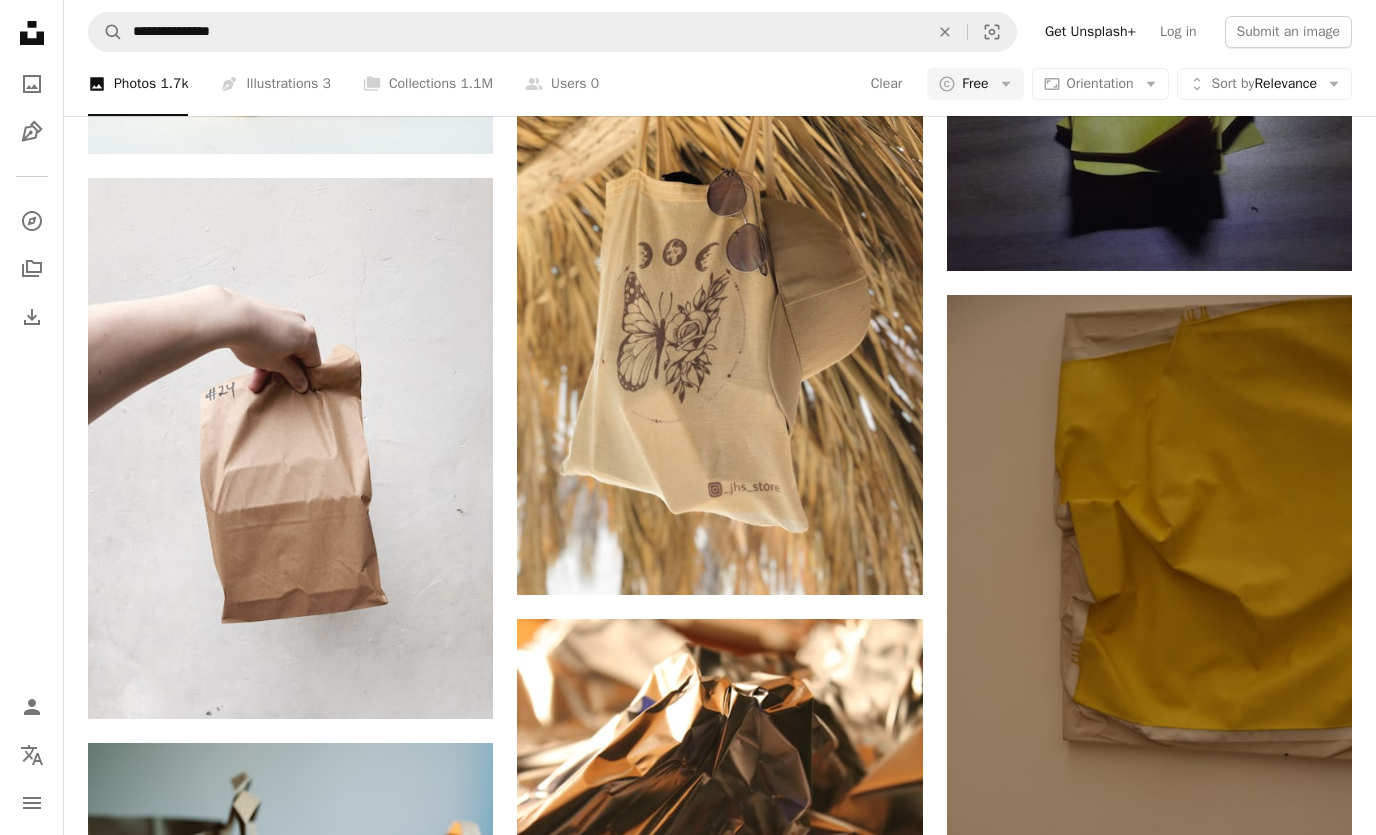 click on "Arrow pointing down" 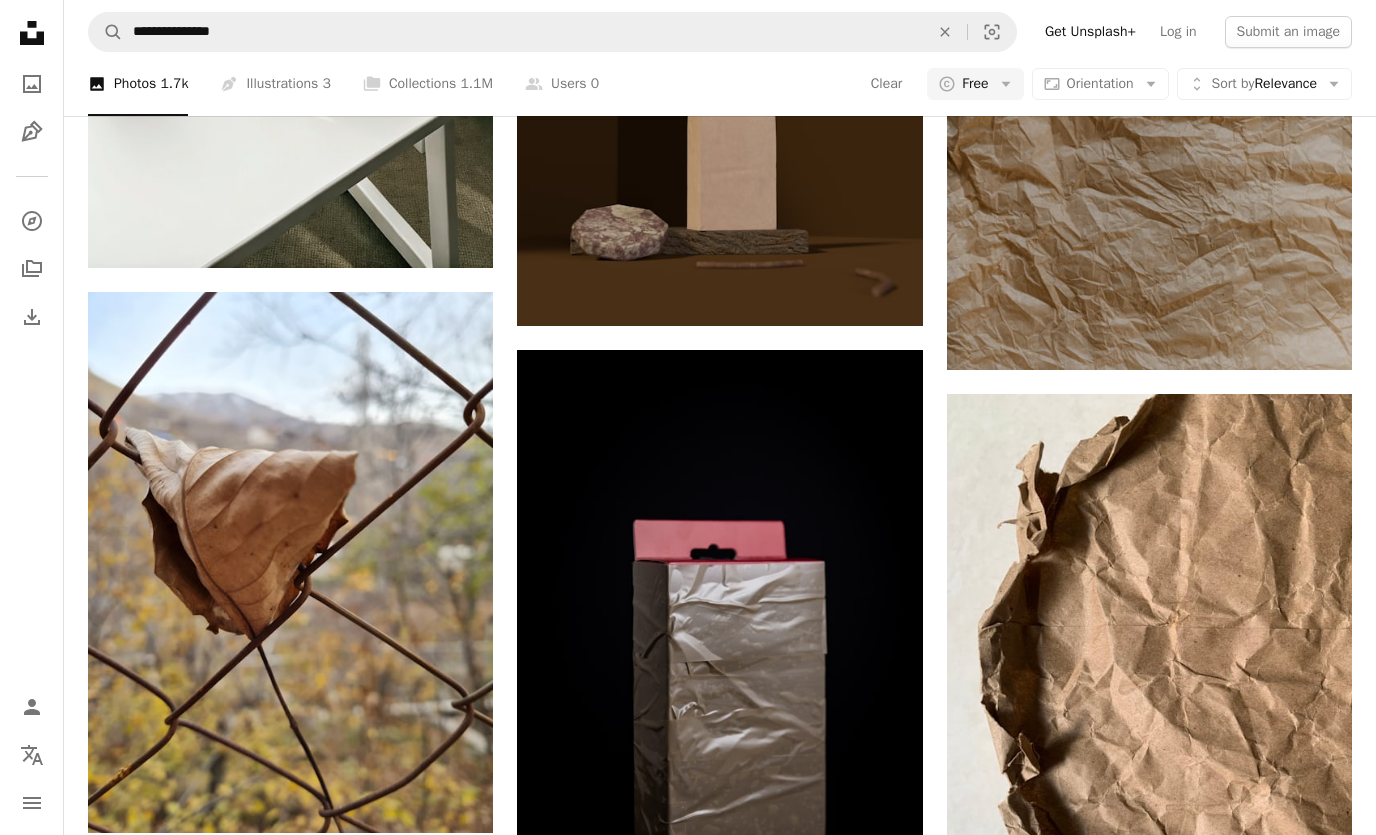 scroll, scrollTop: 18890, scrollLeft: 0, axis: vertical 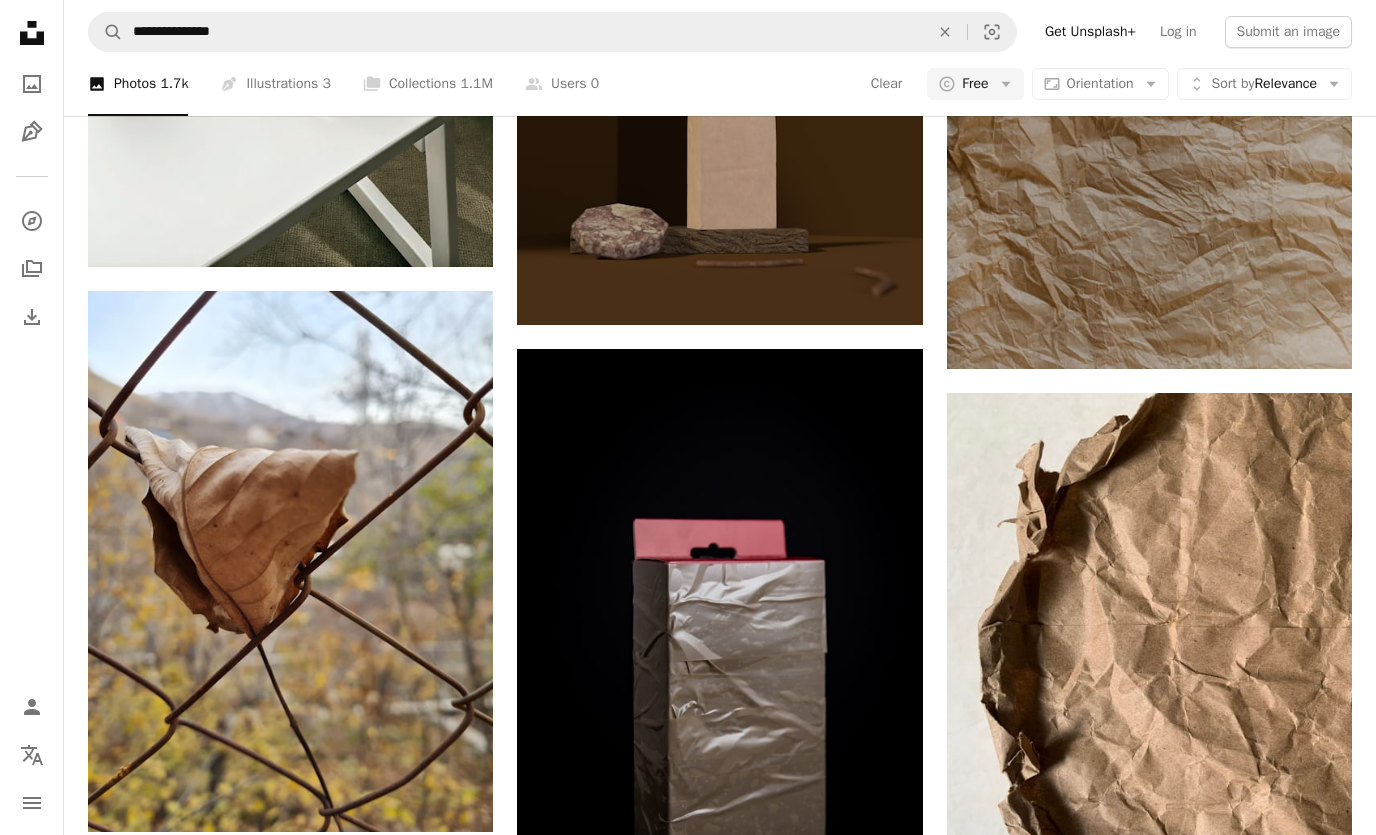 click on "Arrow pointing down" 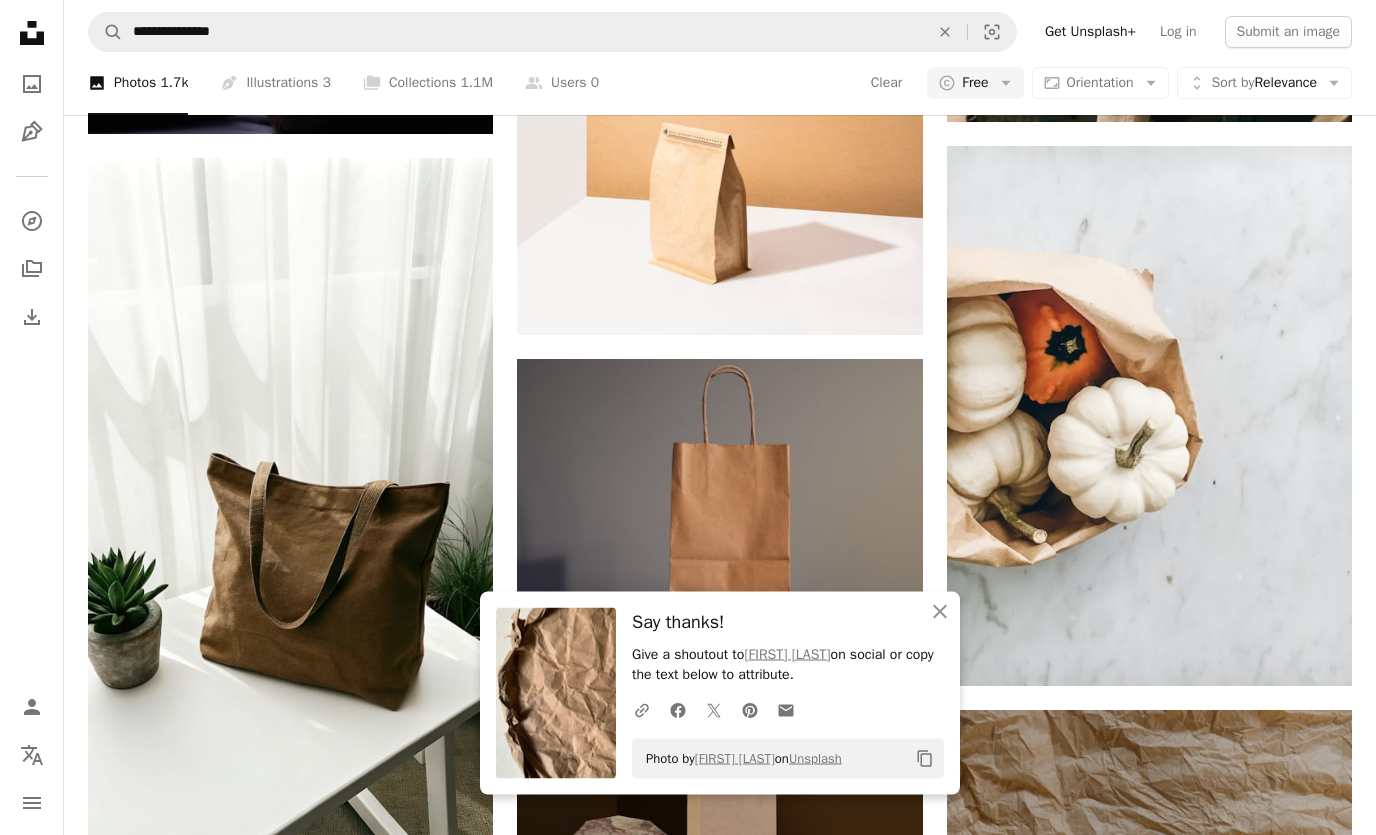 scroll, scrollTop: 18278, scrollLeft: 0, axis: vertical 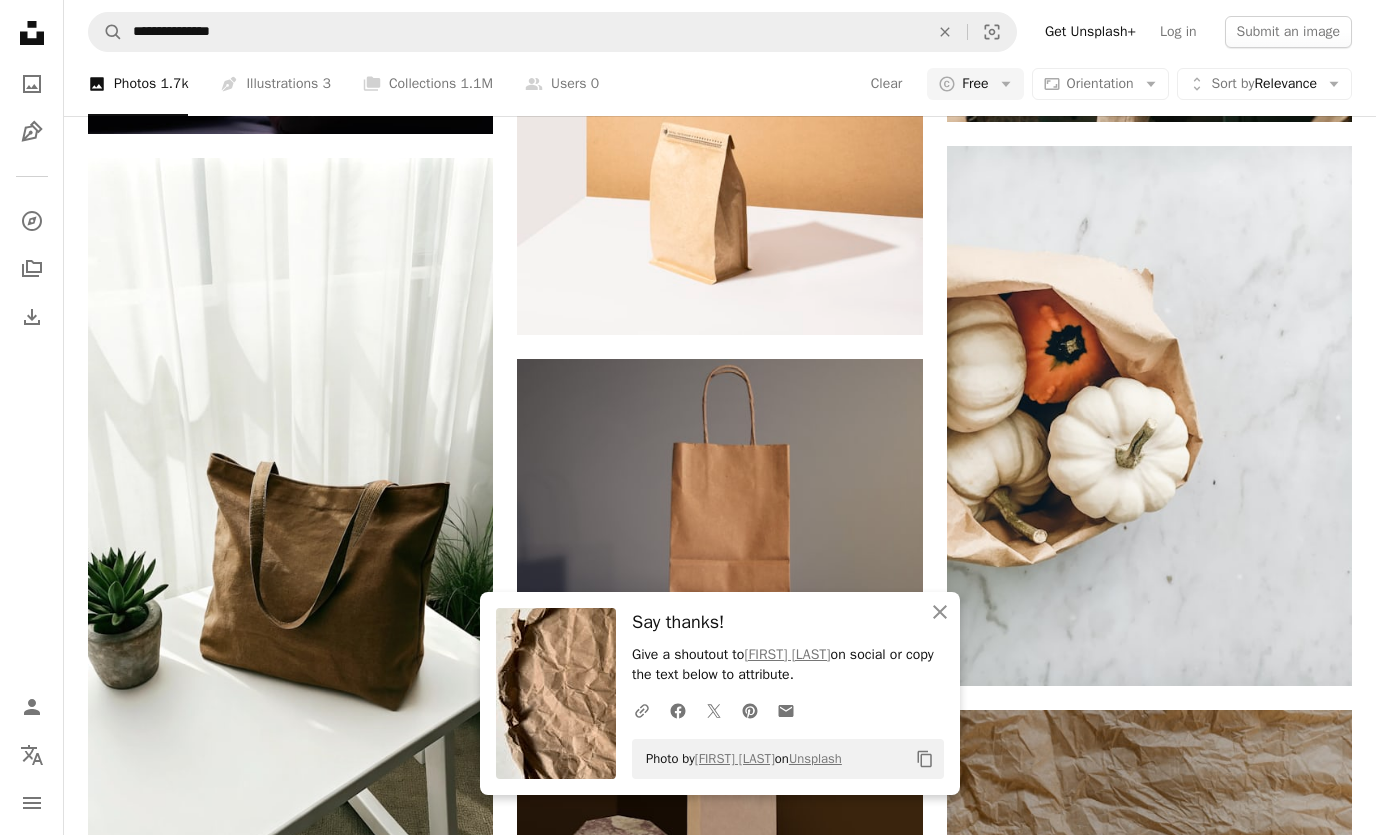 click 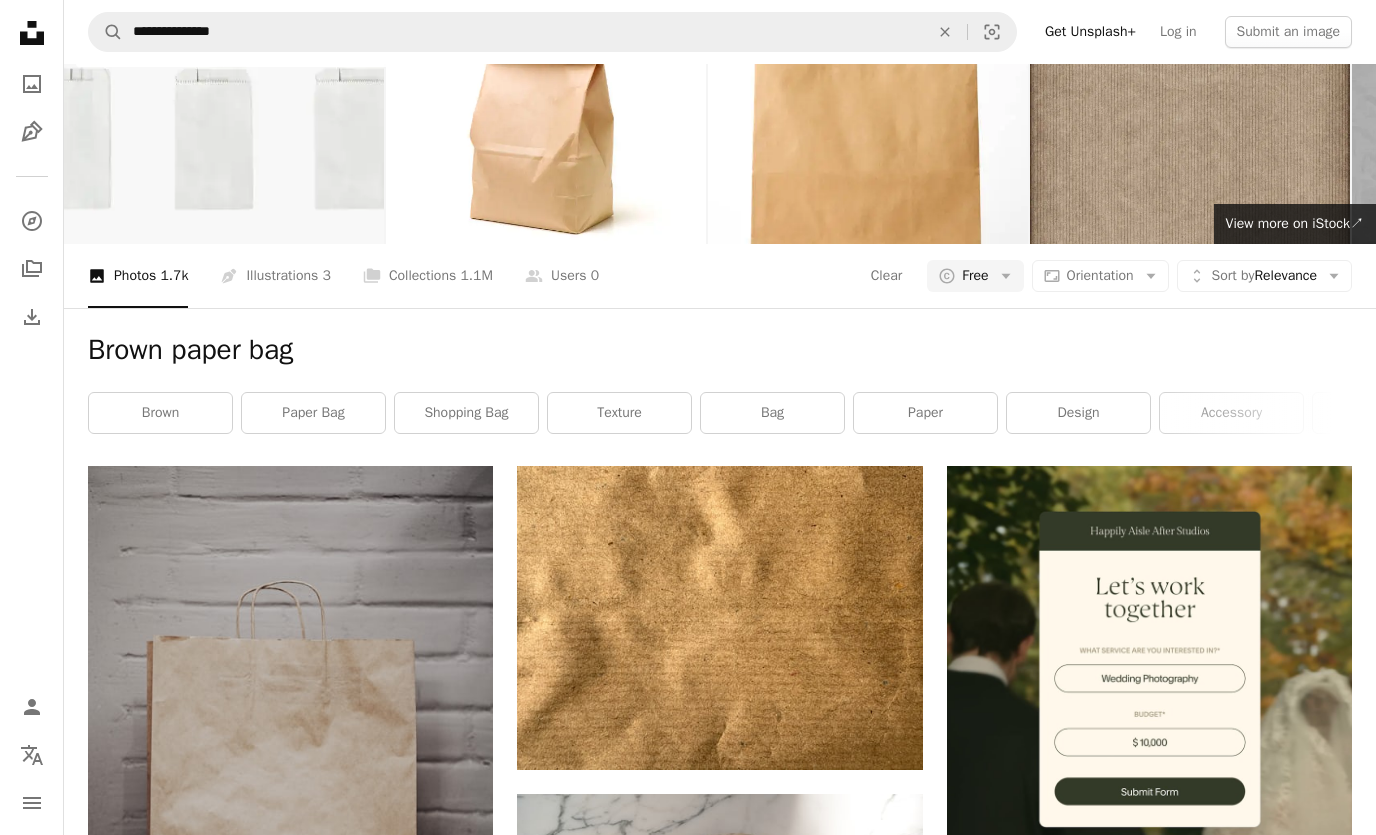 scroll, scrollTop: 0, scrollLeft: 0, axis: both 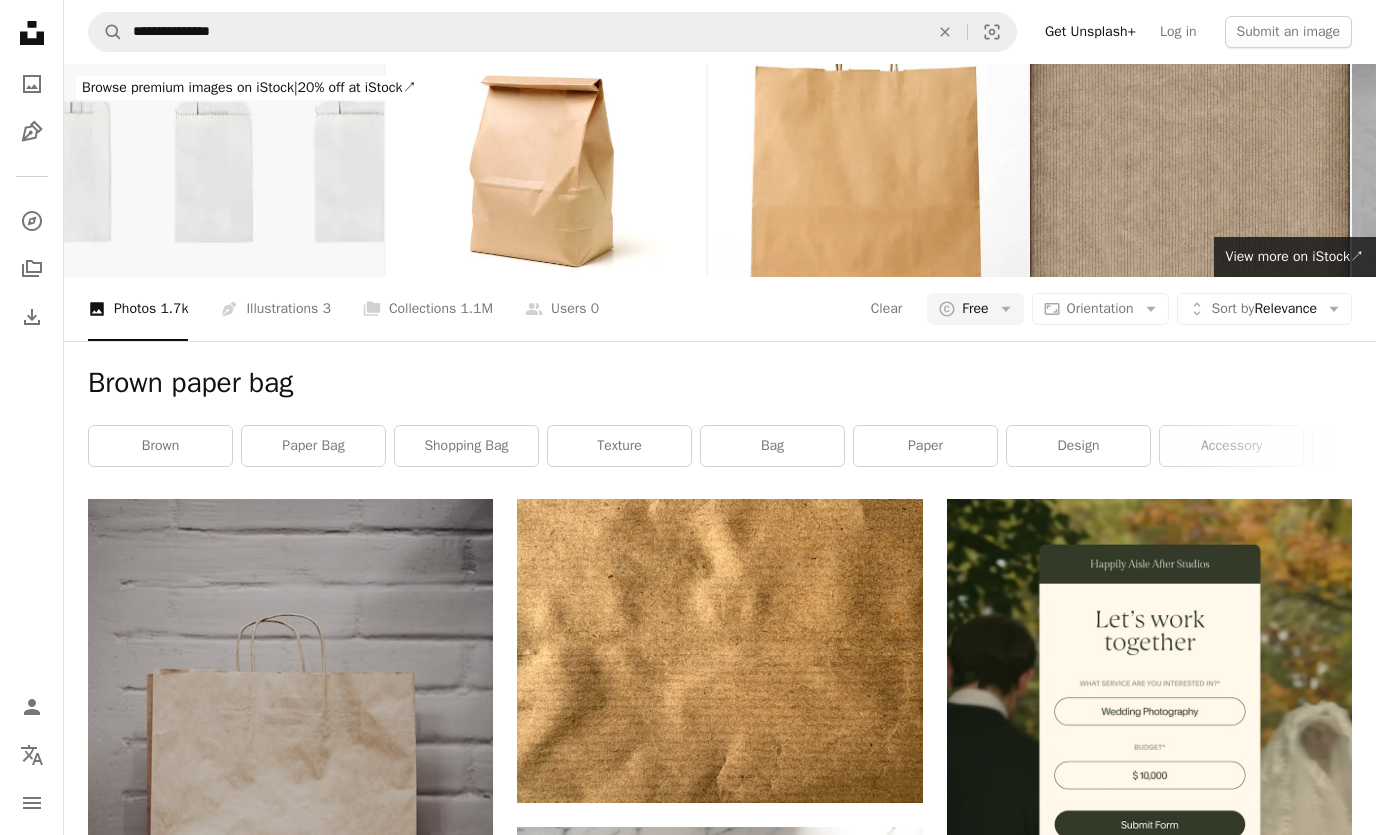 click on "Pen Tool Illustrations   3" at bounding box center [275, 309] 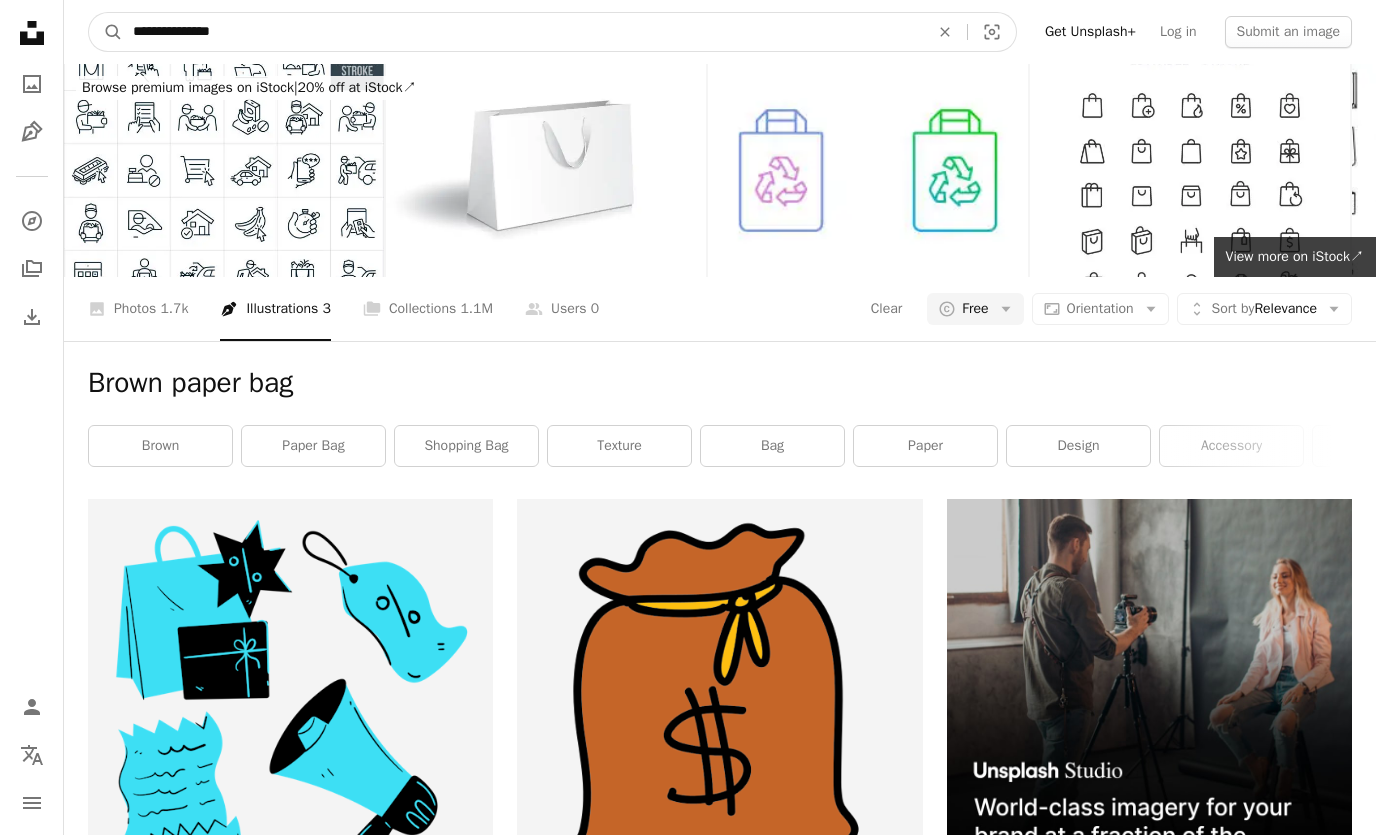 click on "**********" at bounding box center (523, 32) 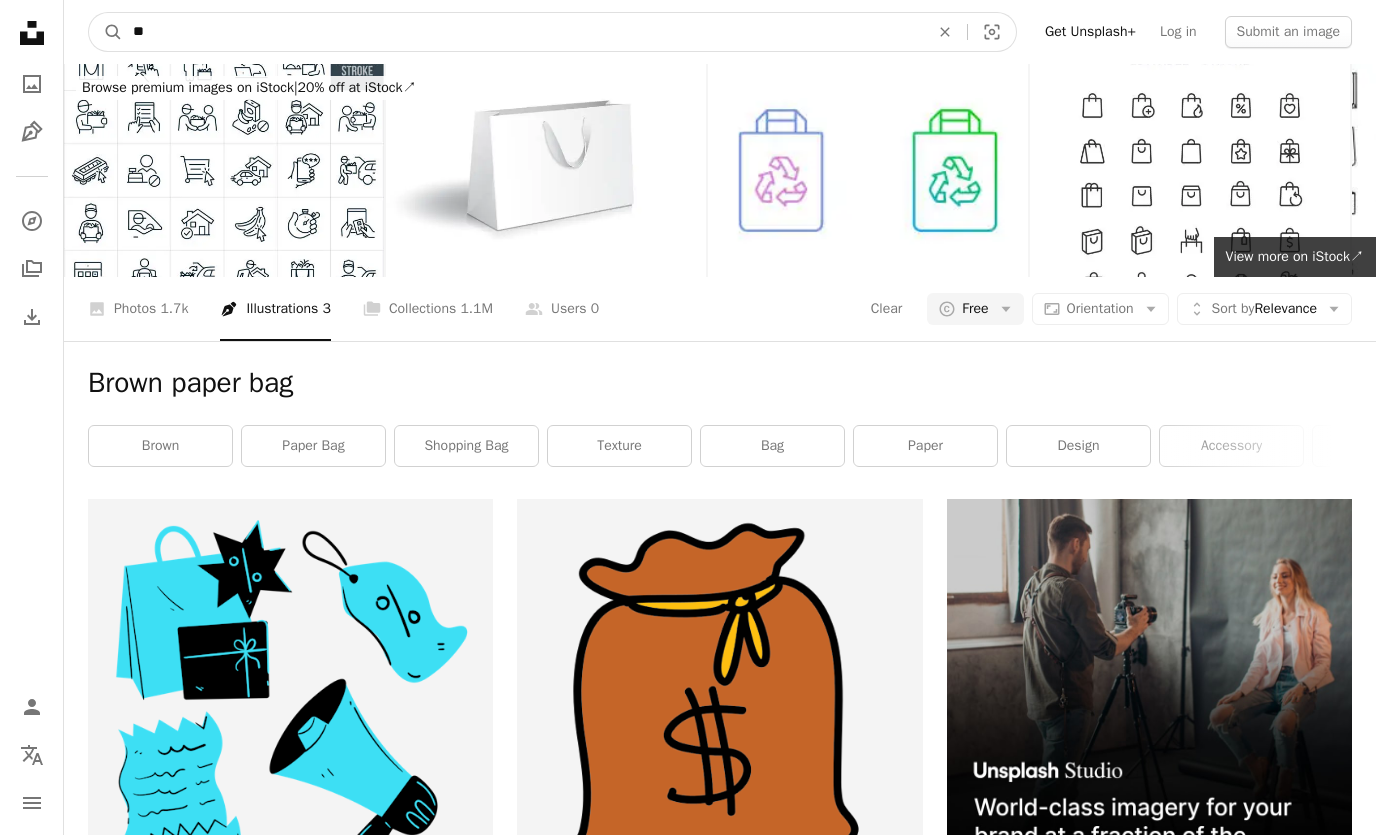 type on "*" 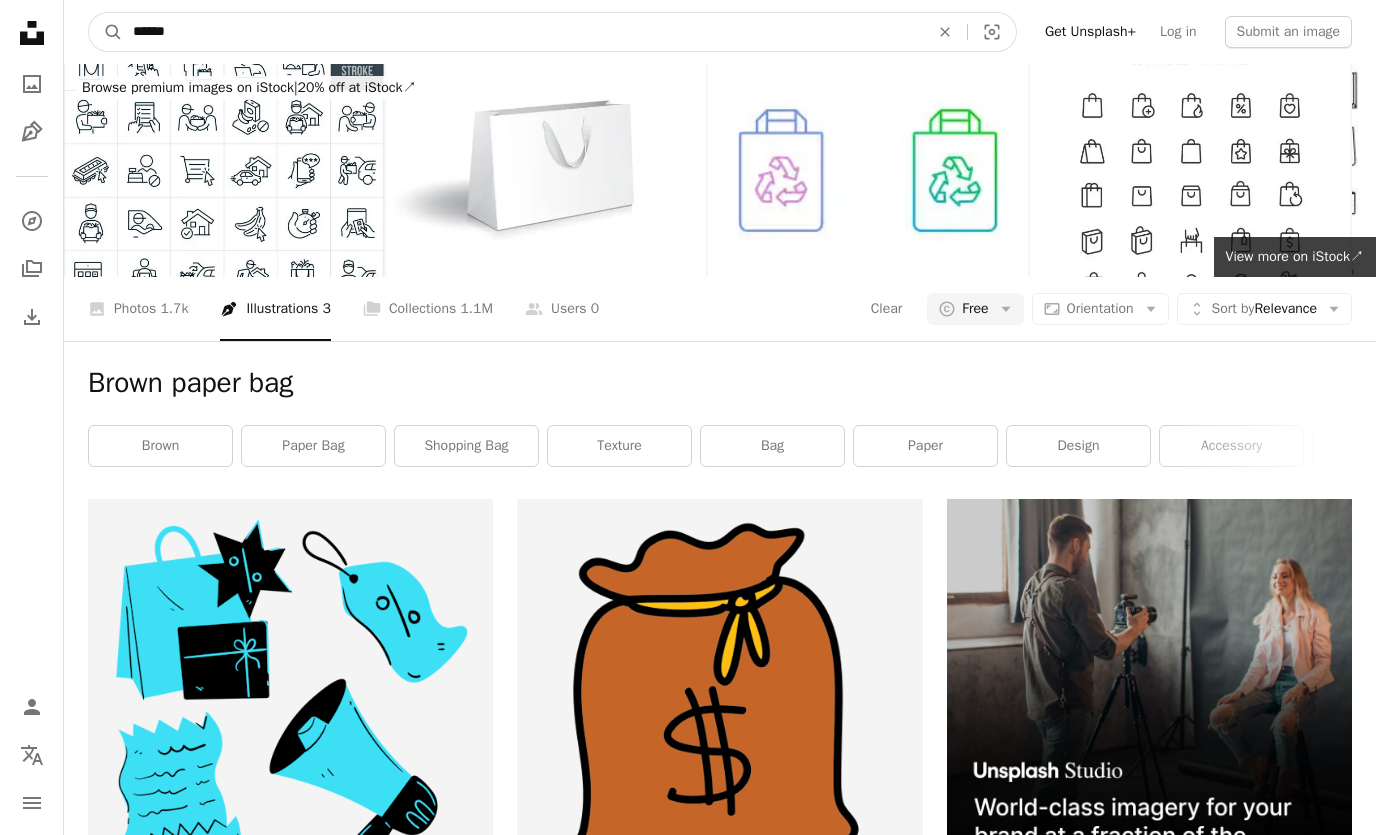 type on "*******" 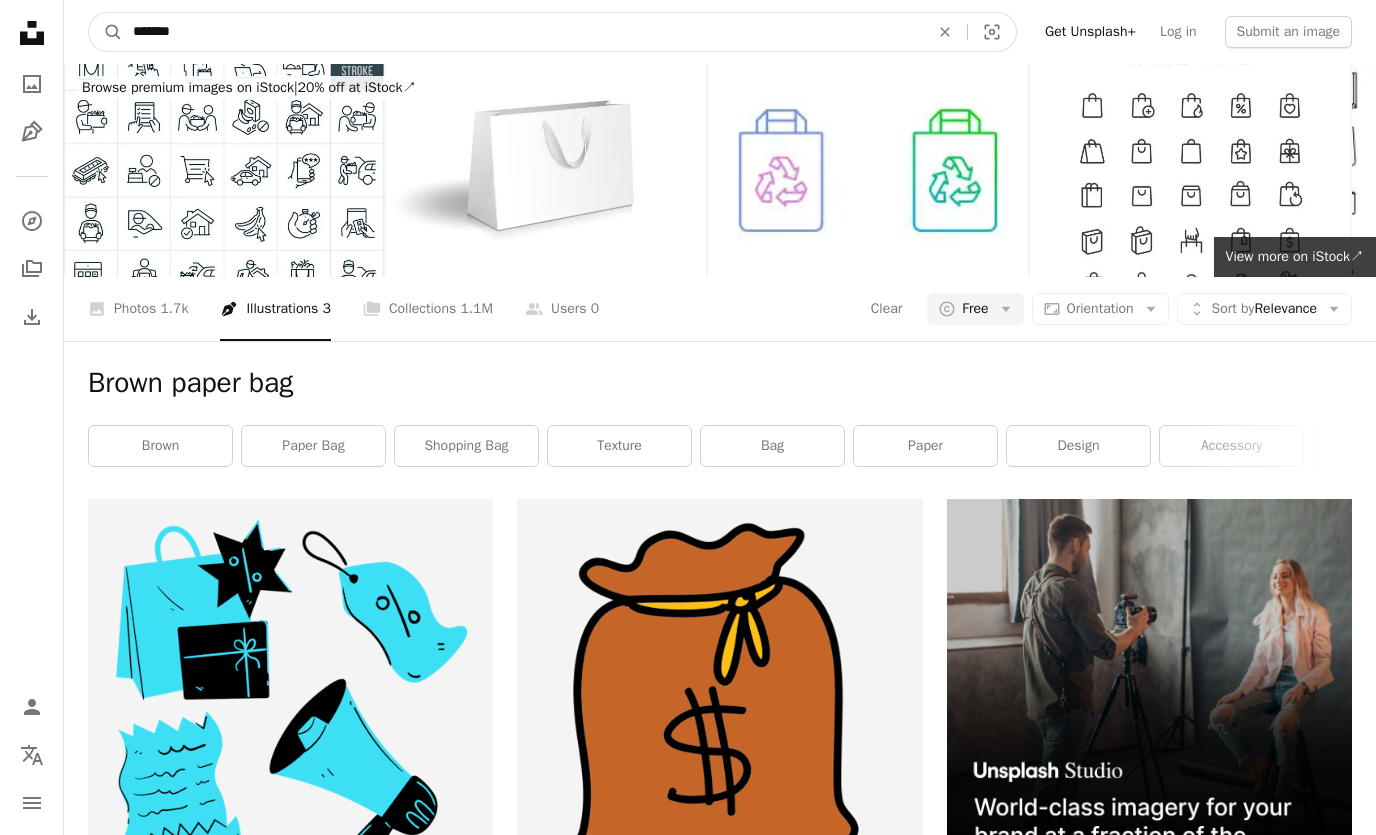 click on "A magnifying glass" at bounding box center (106, 32) 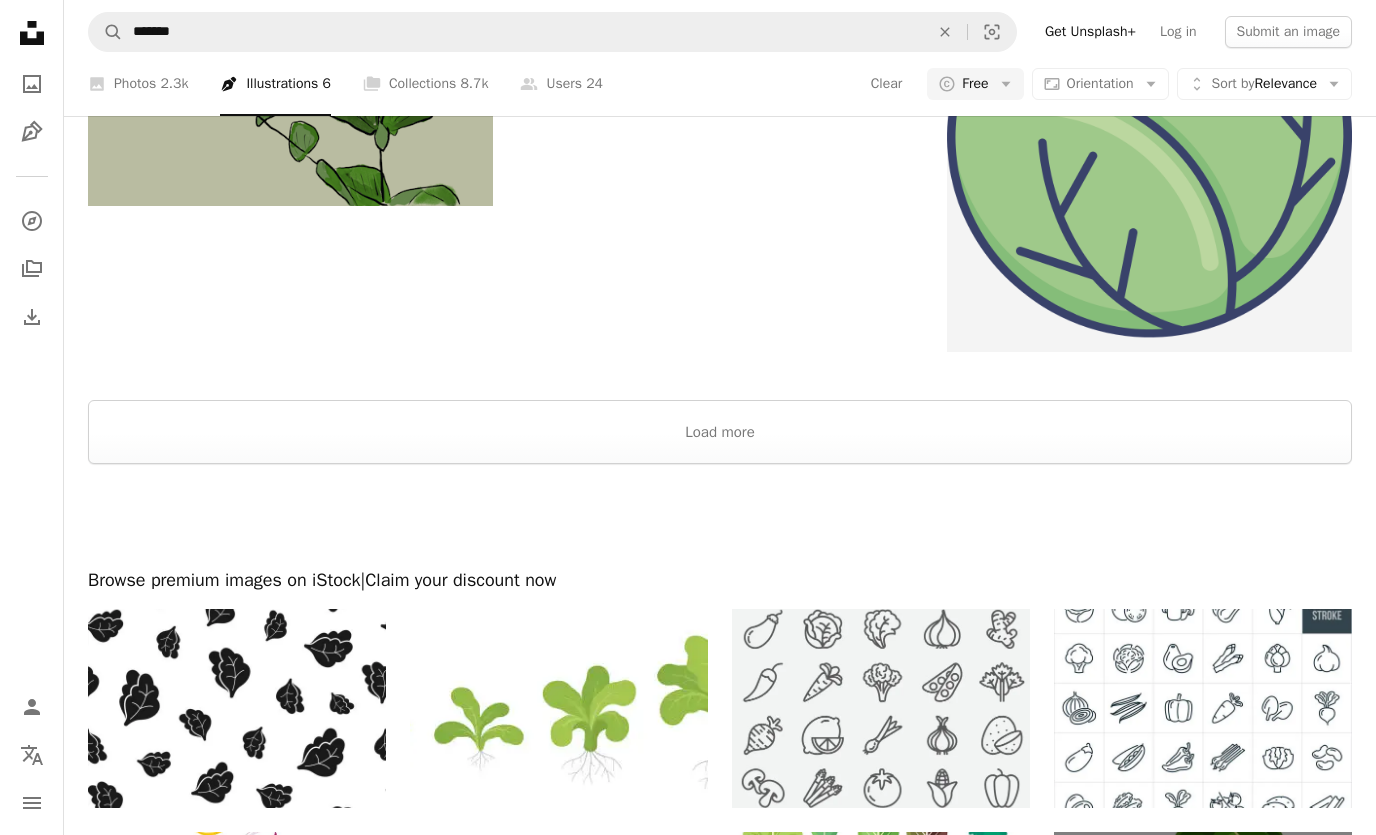 scroll, scrollTop: 3557, scrollLeft: 0, axis: vertical 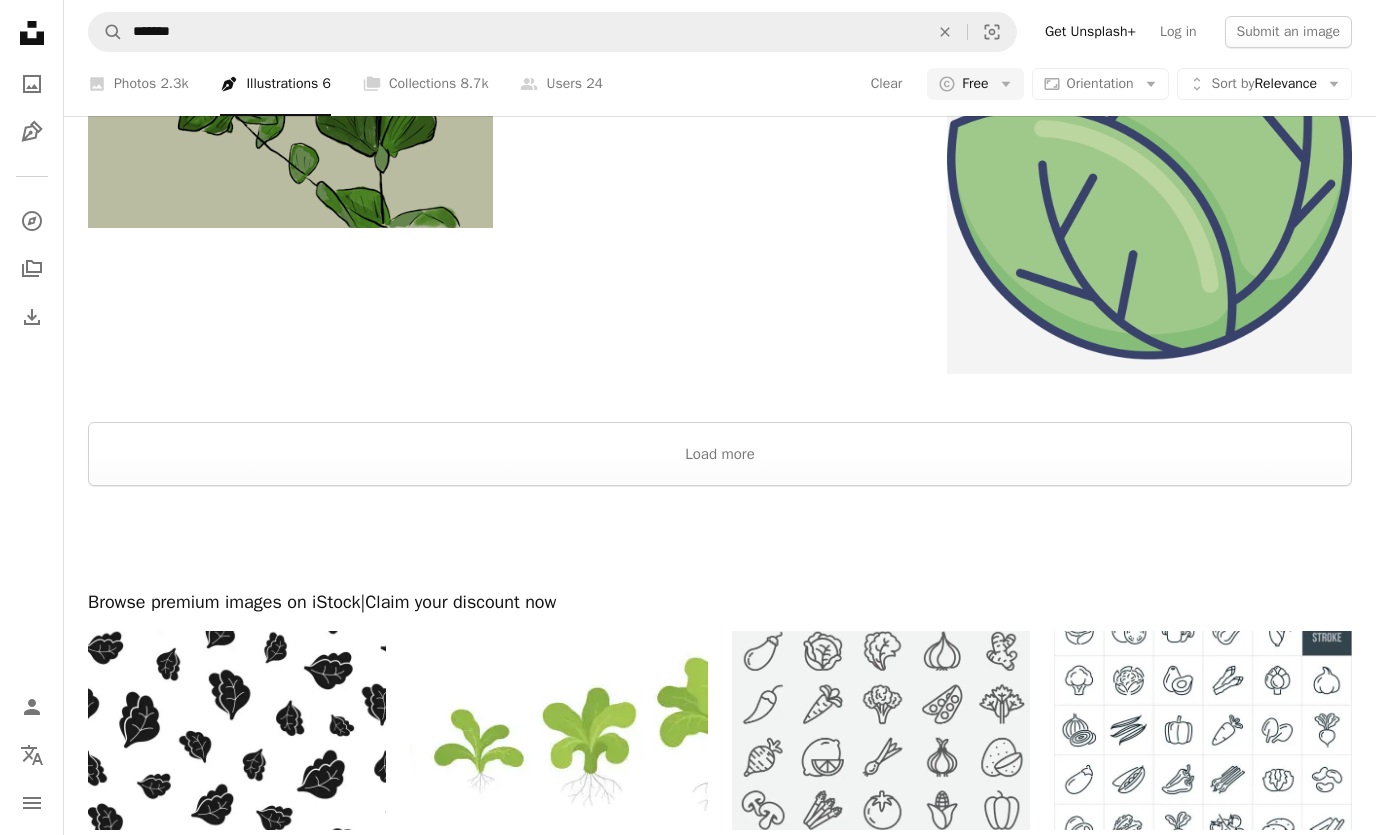 click on "Load more" at bounding box center [720, 454] 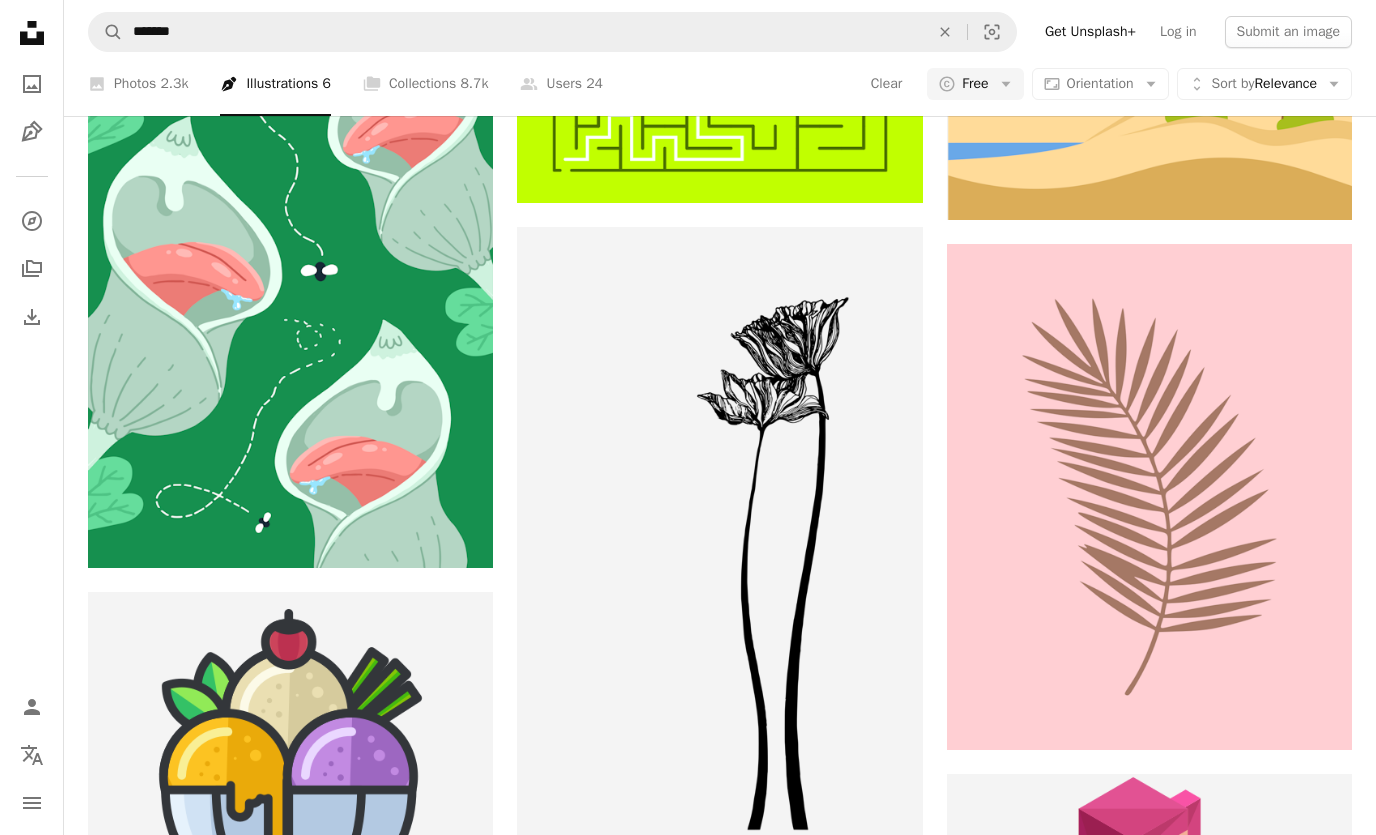scroll, scrollTop: 23372, scrollLeft: 0, axis: vertical 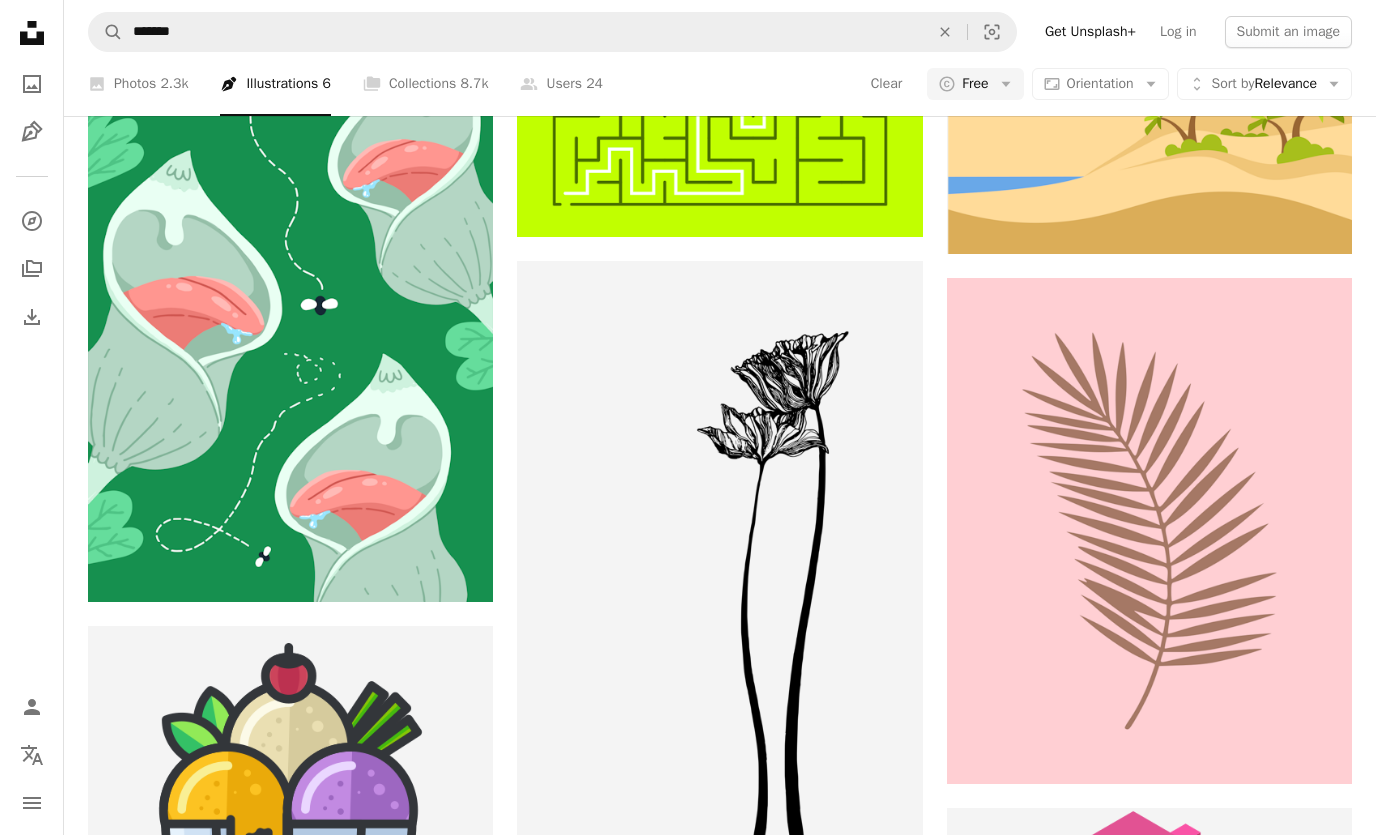 click on "An X shape" 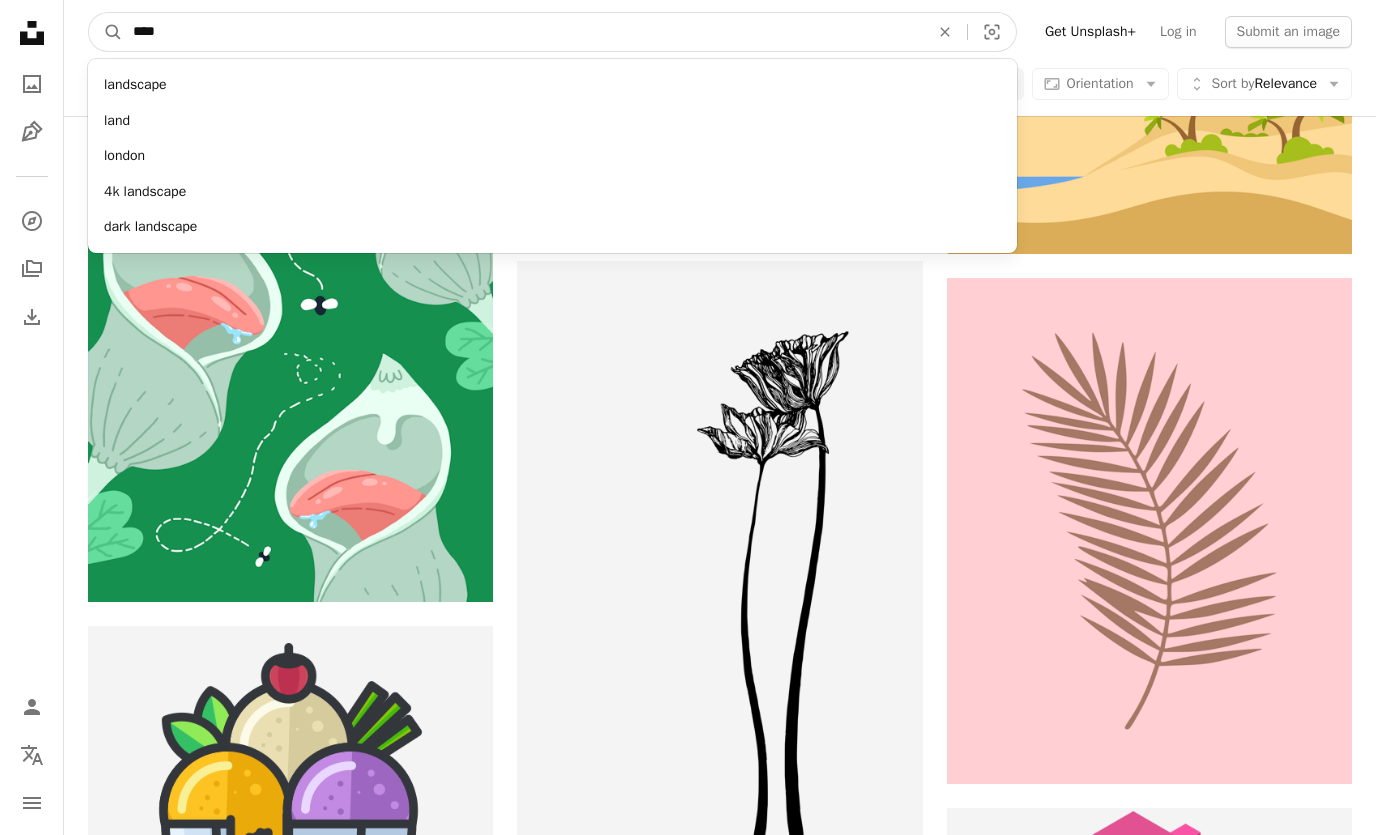 type on "*****" 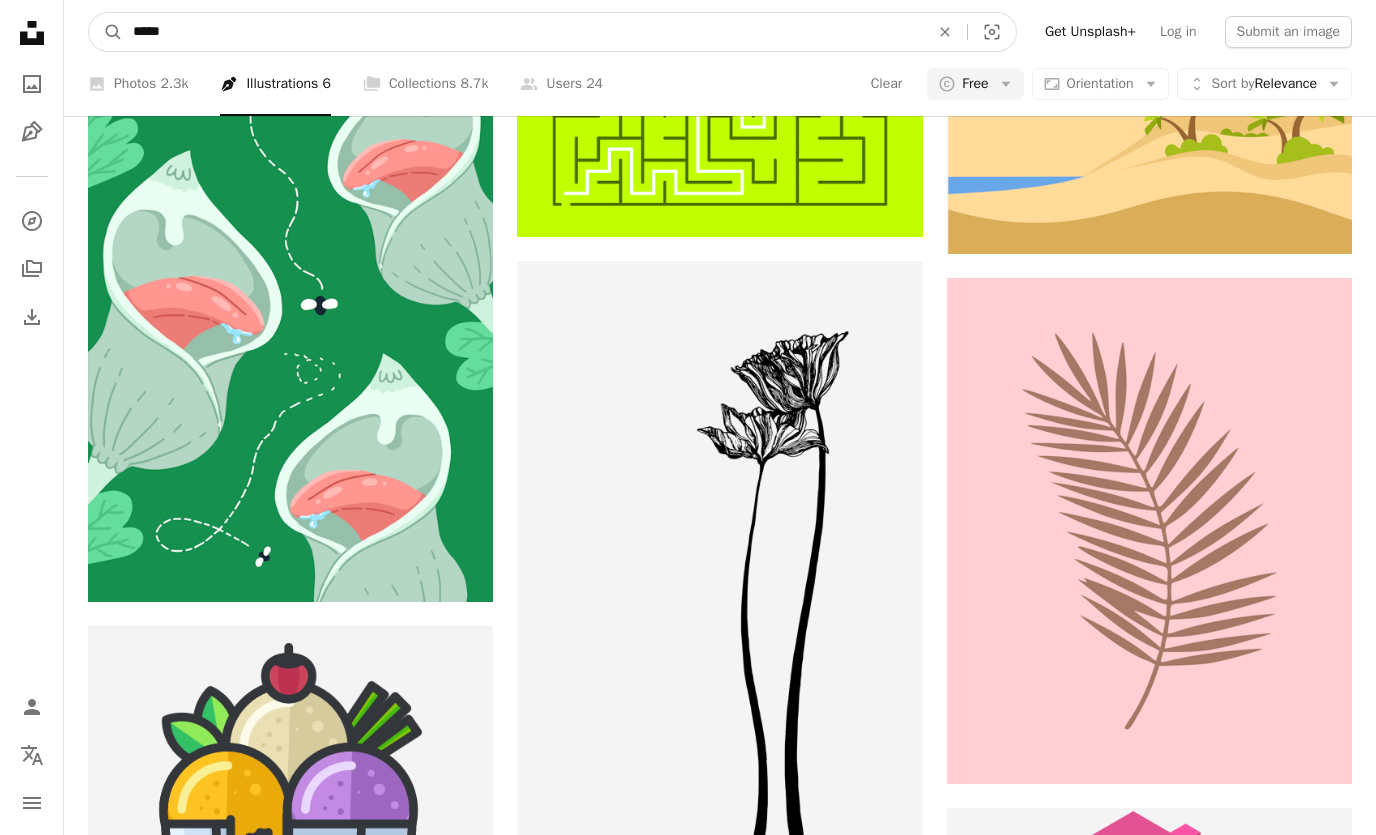 click on "A magnifying glass" at bounding box center [106, 32] 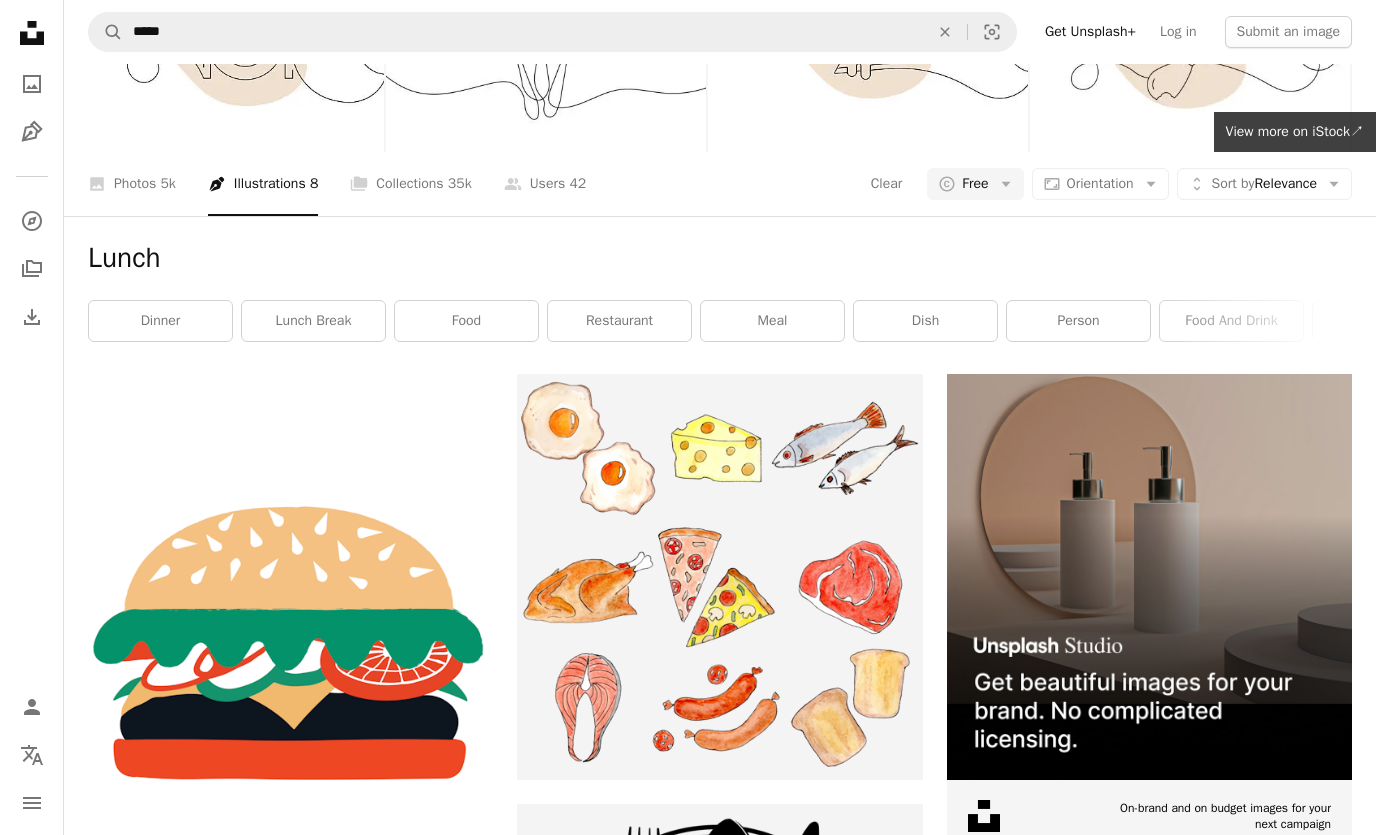scroll, scrollTop: 0, scrollLeft: 0, axis: both 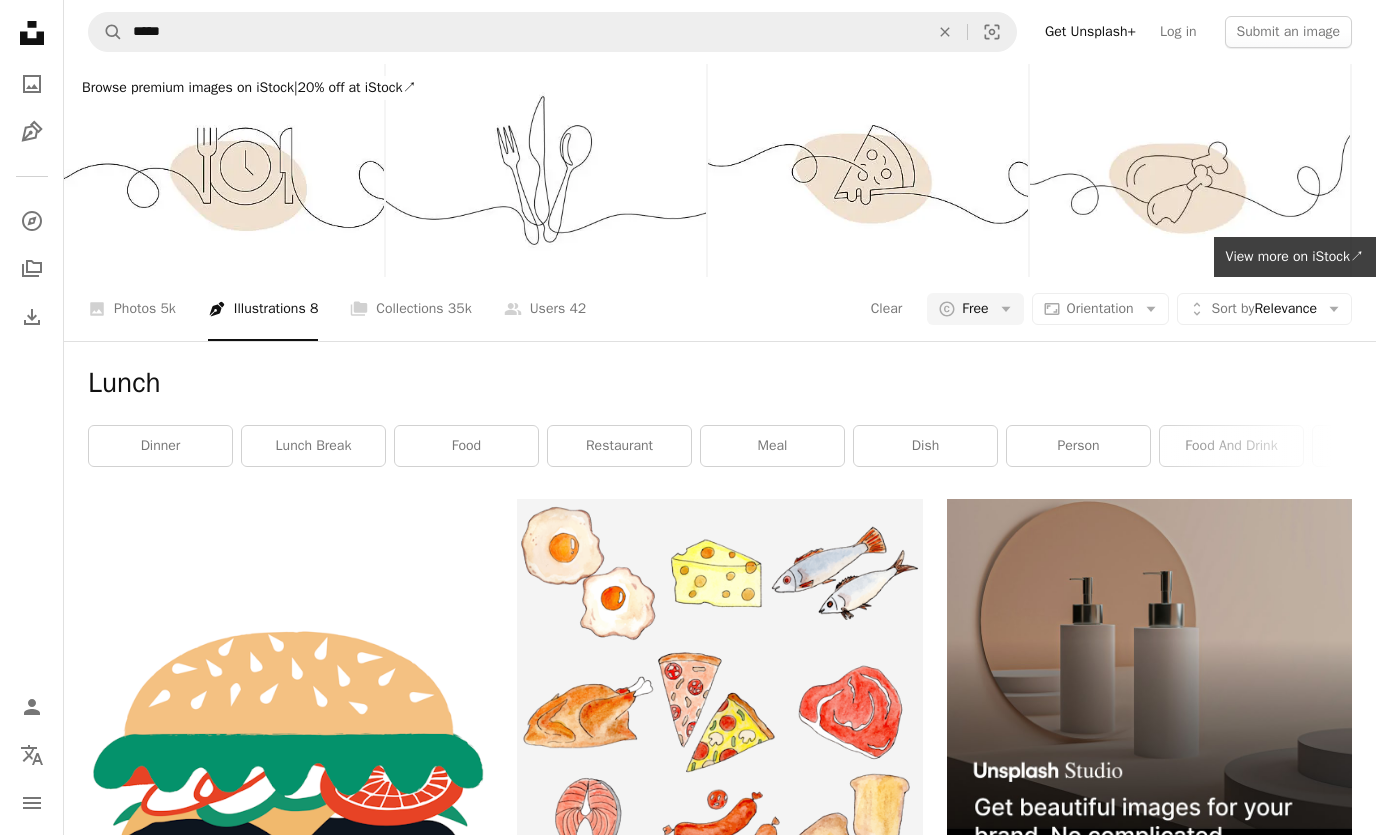 click on "lunch break" at bounding box center [313, 446] 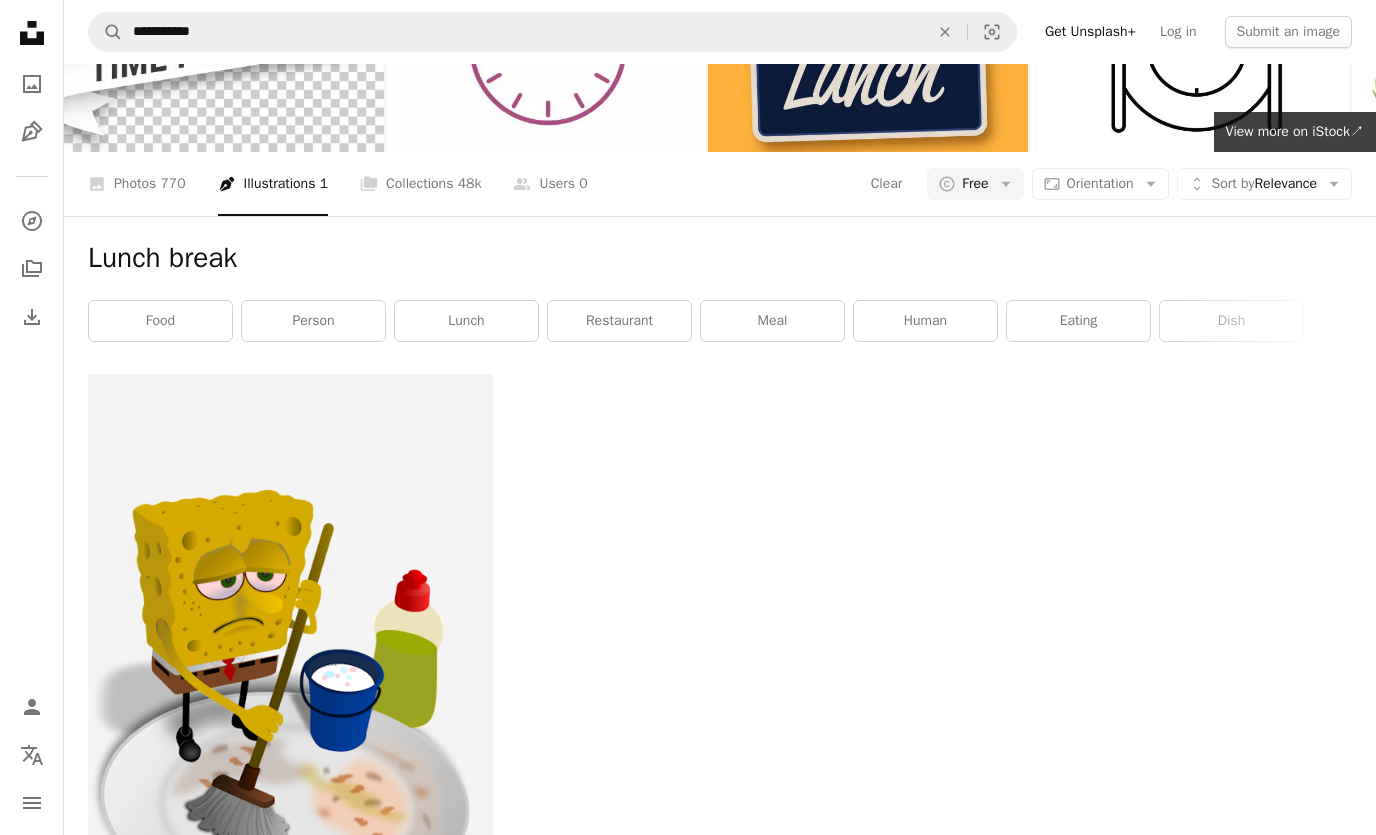 scroll, scrollTop: 0, scrollLeft: 0, axis: both 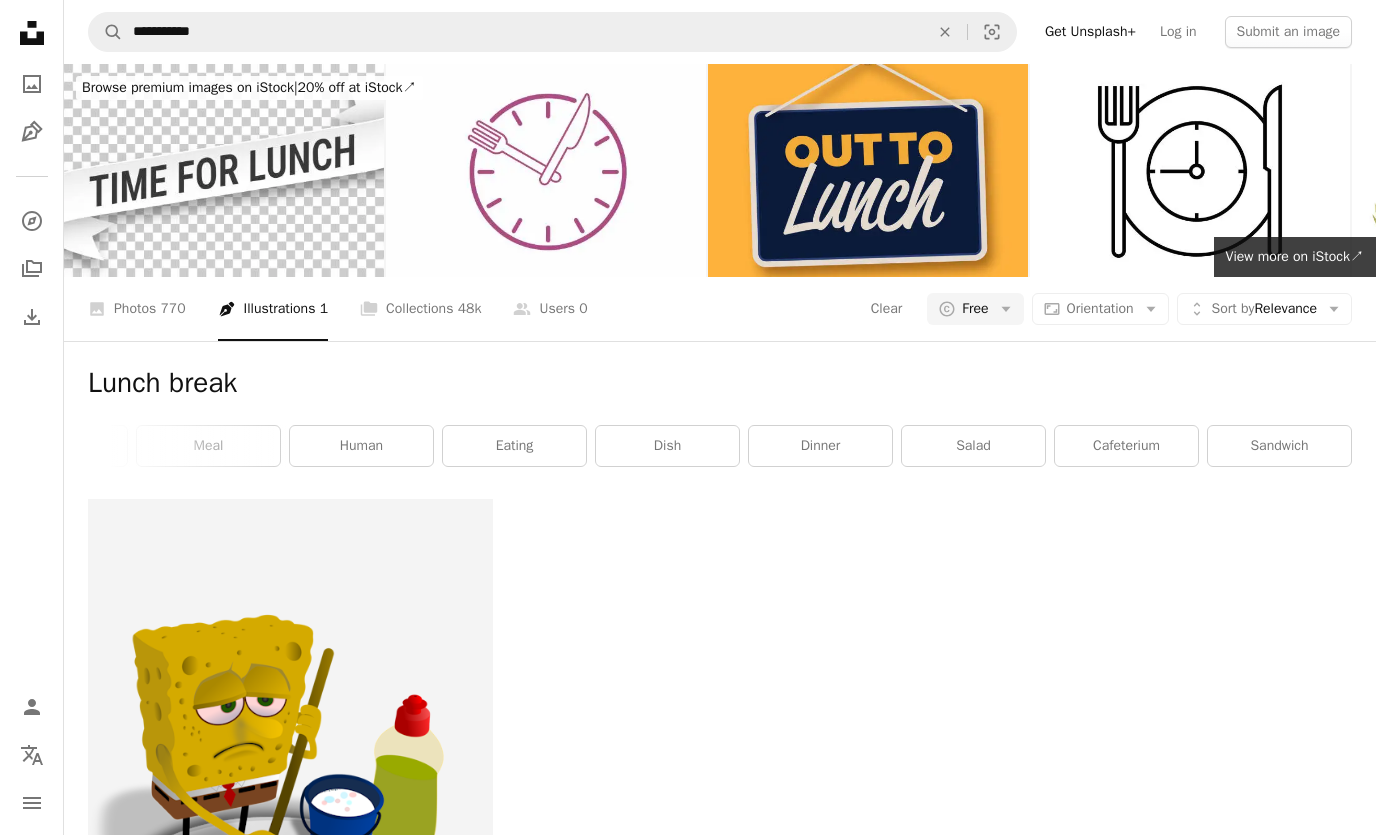 click on "salad" at bounding box center [973, 446] 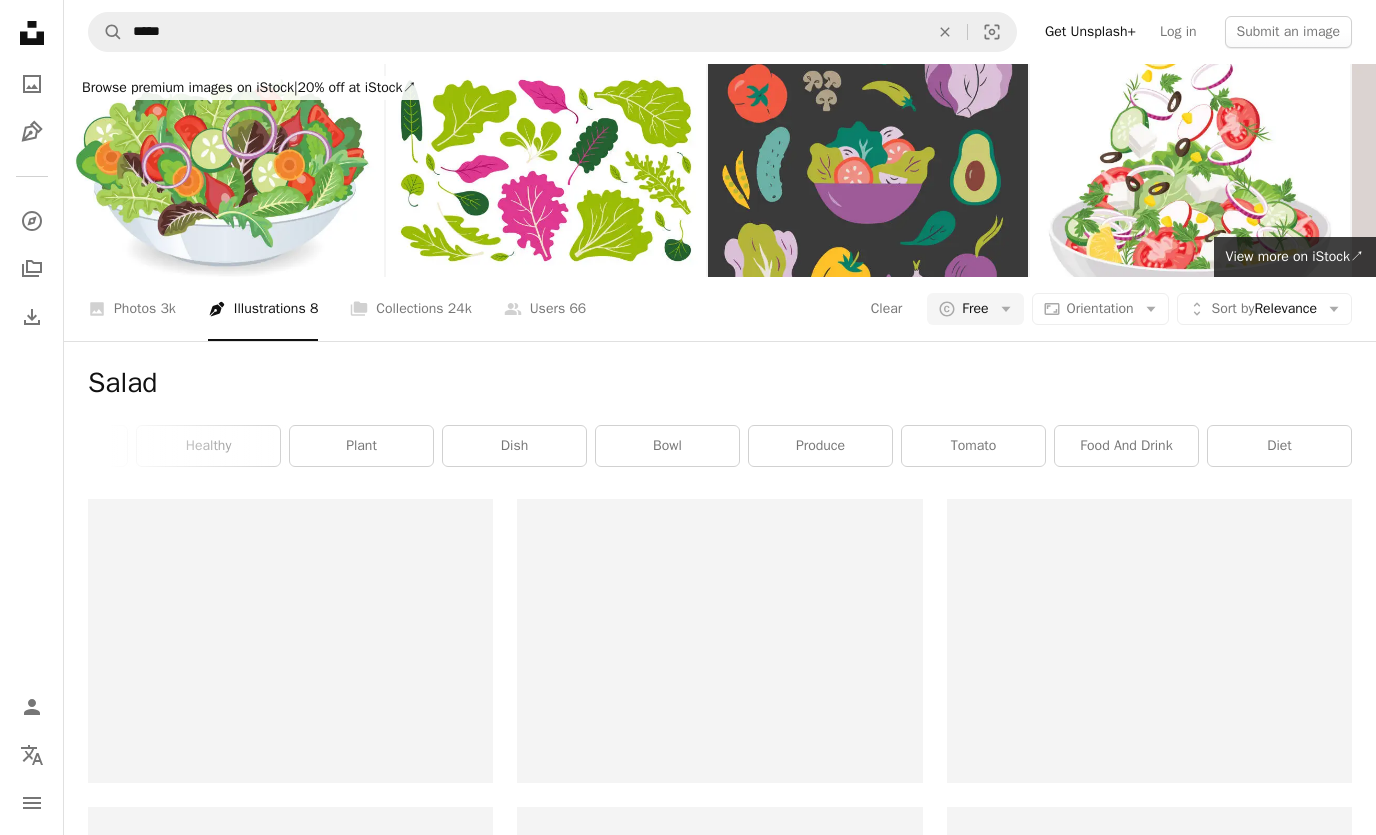 scroll, scrollTop: 0, scrollLeft: 411, axis: horizontal 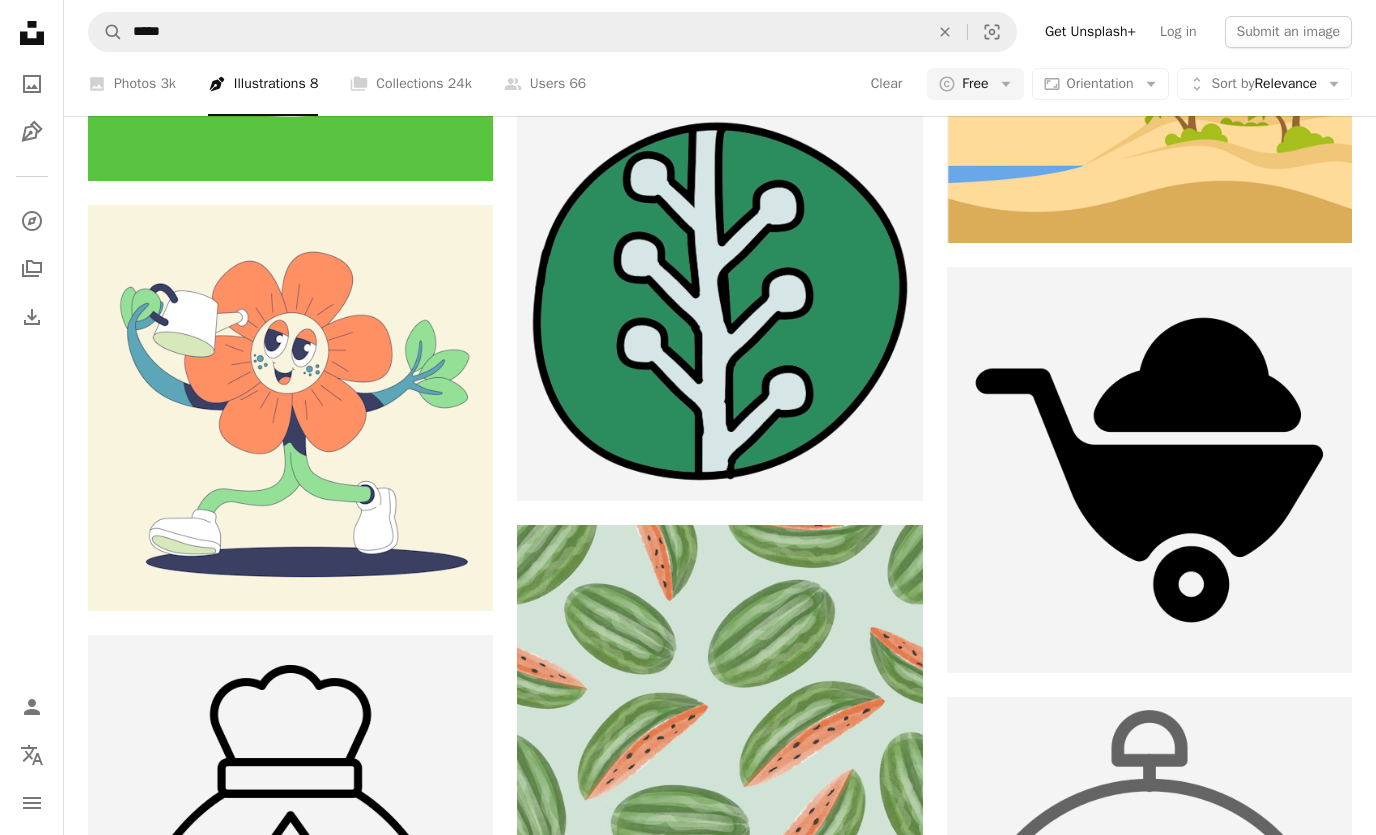 click on "Tri wiranto" at bounding box center [182, 575] 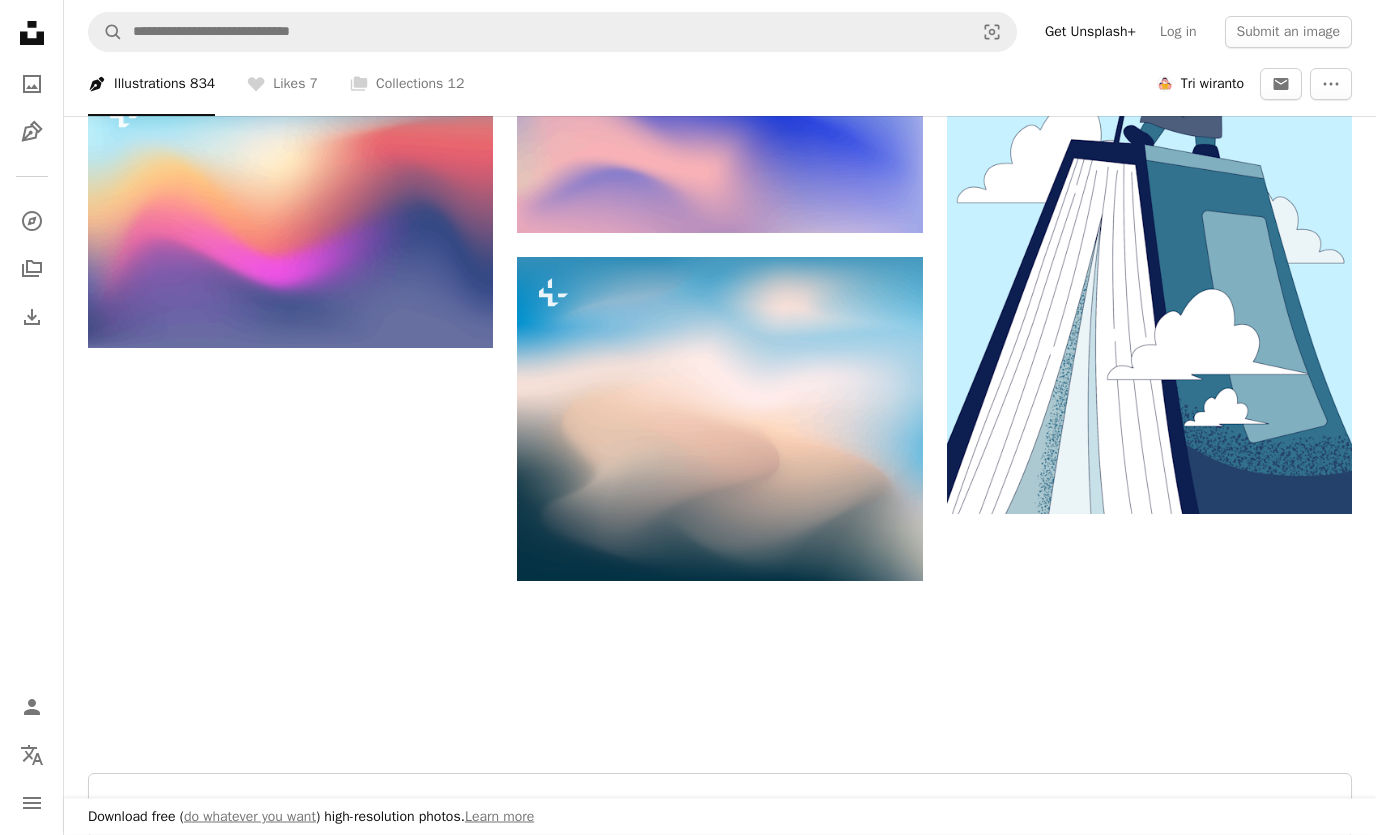 scroll, scrollTop: 3134, scrollLeft: 0, axis: vertical 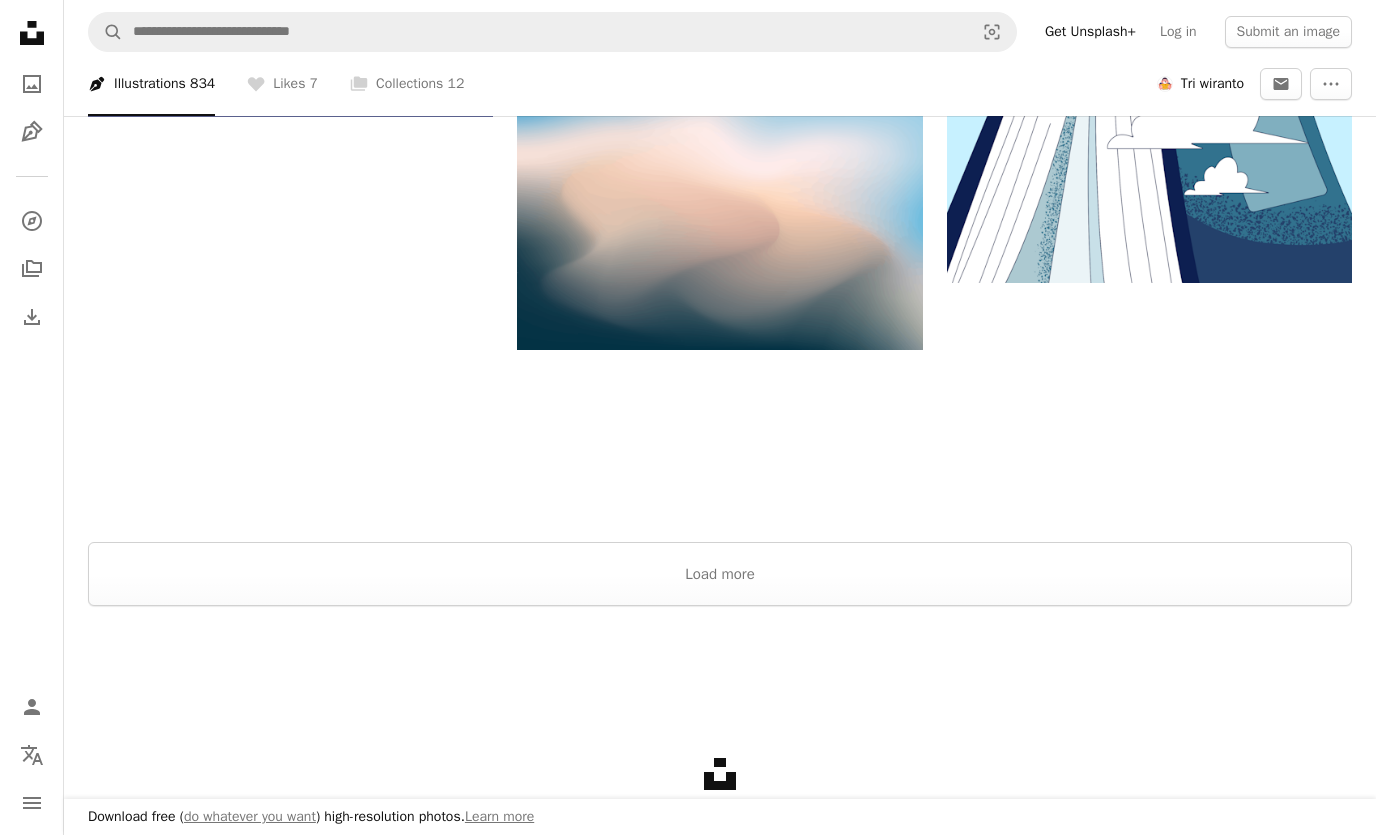 click on "Load more" at bounding box center (720, 574) 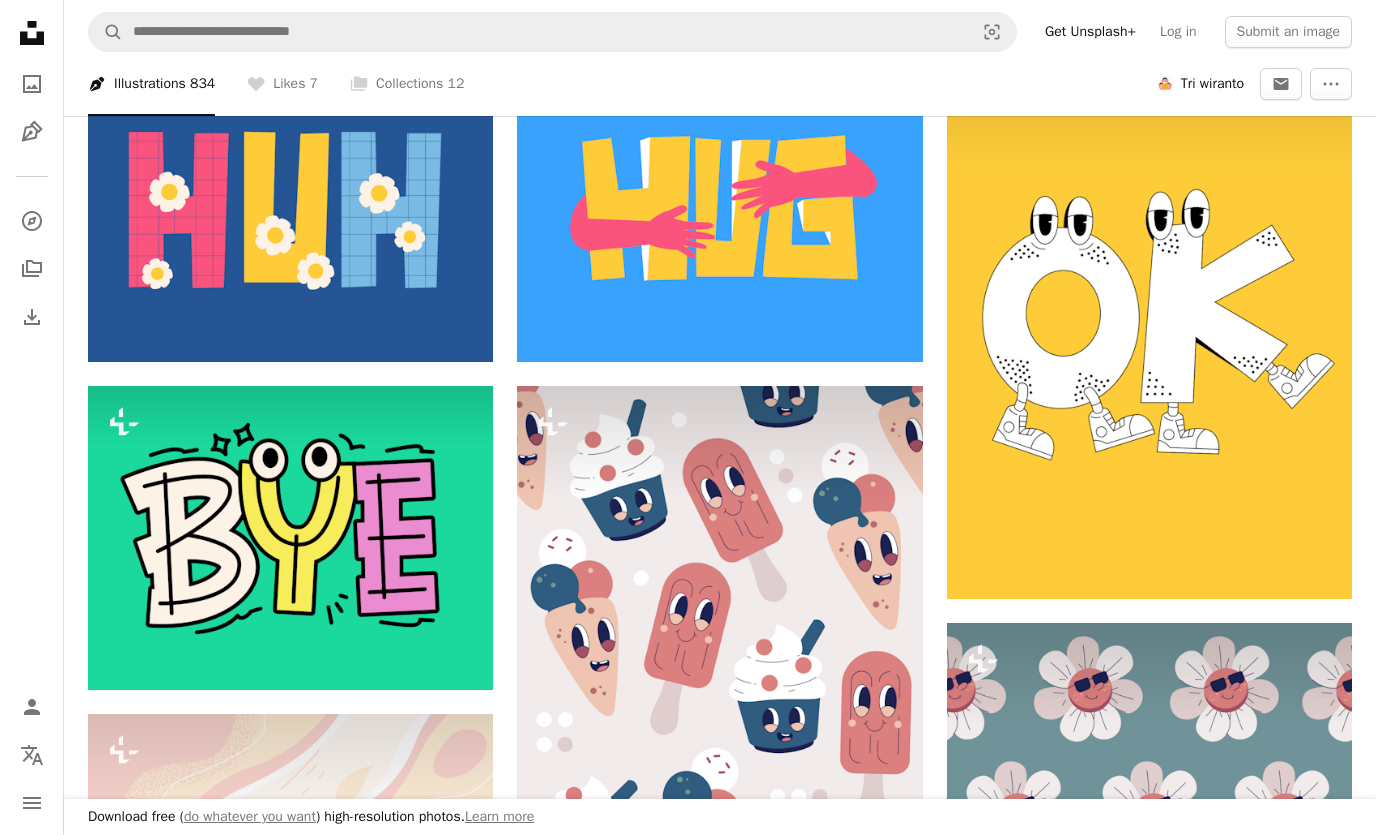 scroll, scrollTop: 385, scrollLeft: 0, axis: vertical 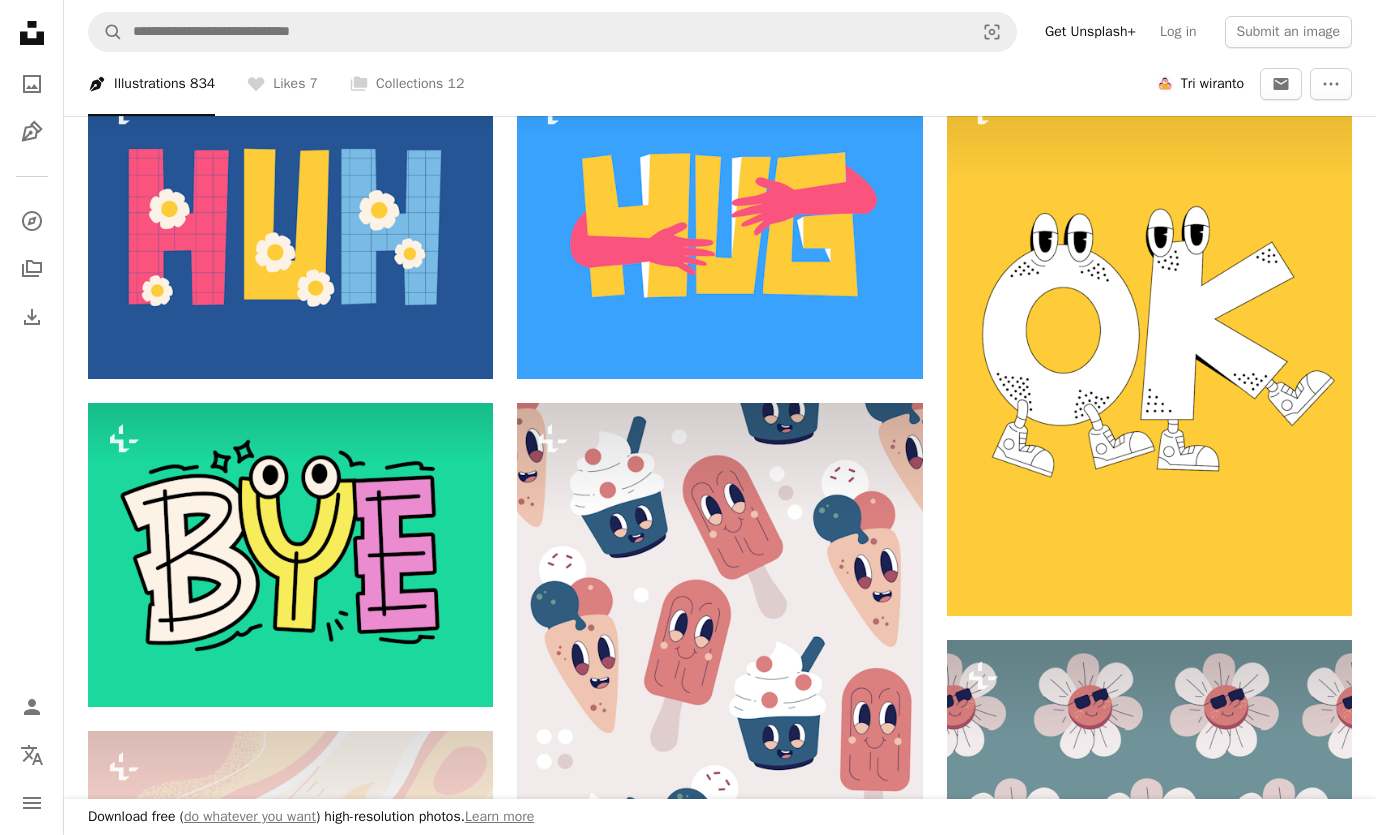 click on "A stack of folders Collections   12" at bounding box center (407, 84) 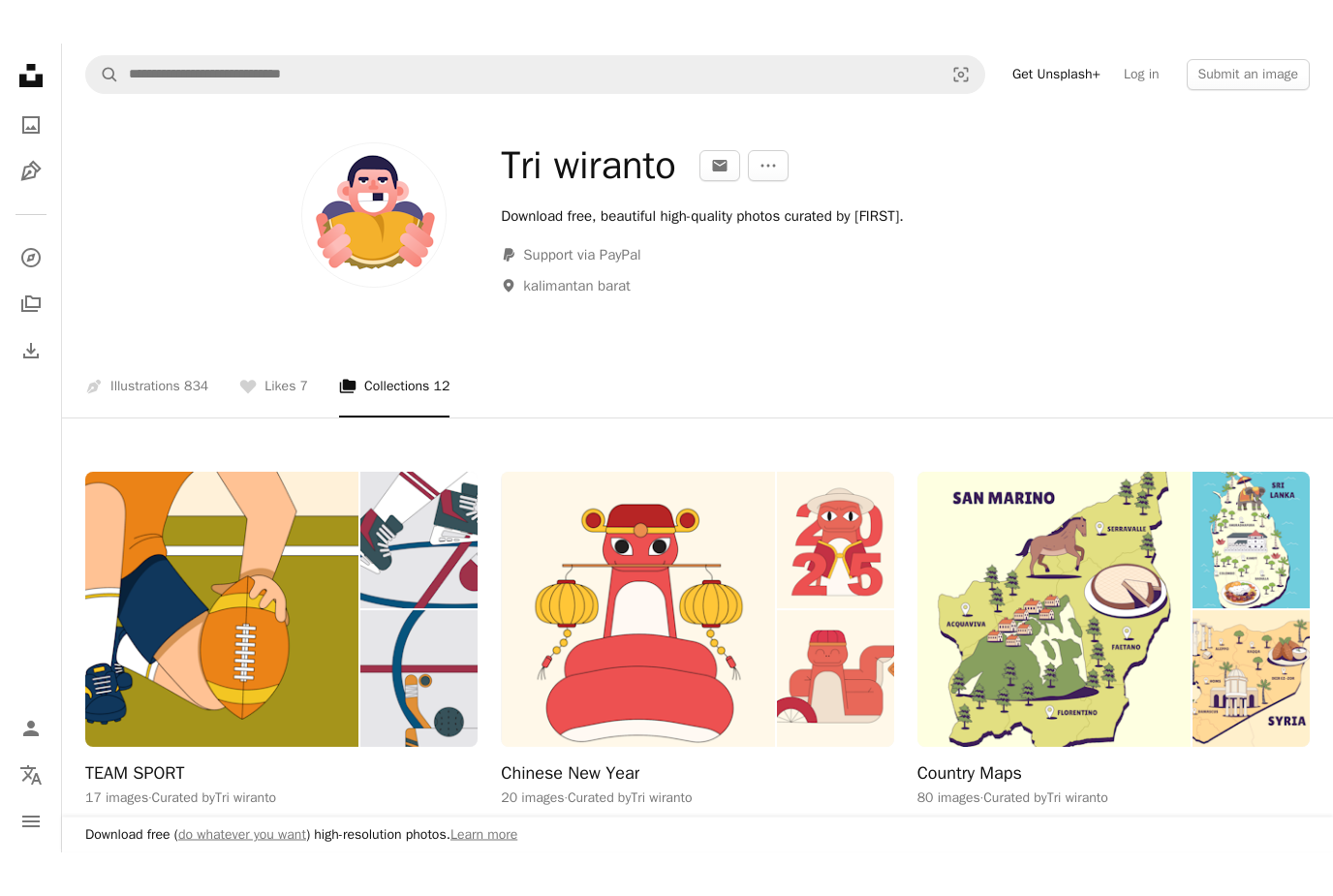scroll, scrollTop: 0, scrollLeft: 0, axis: both 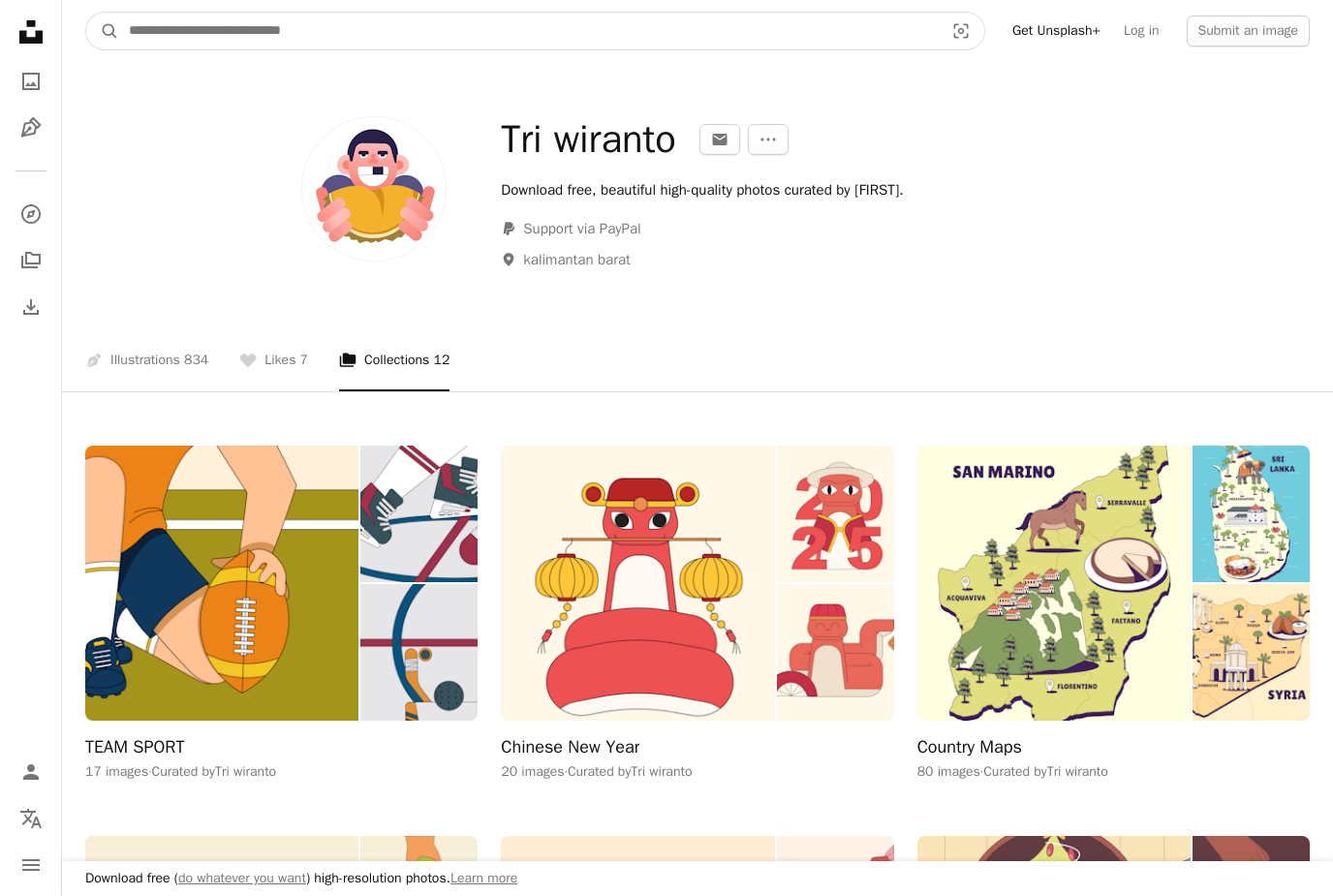click at bounding box center [528, 31] 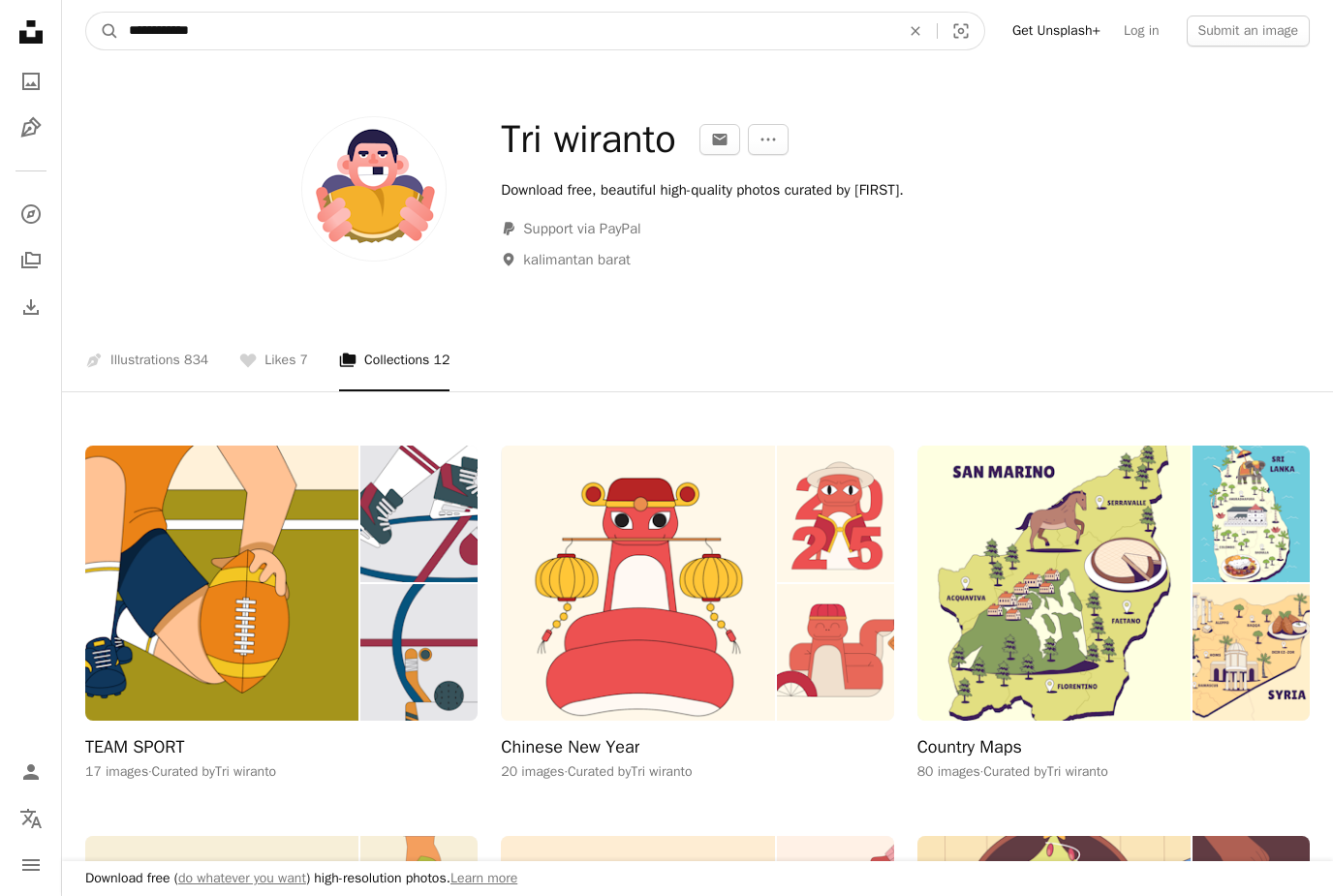 type on "**********" 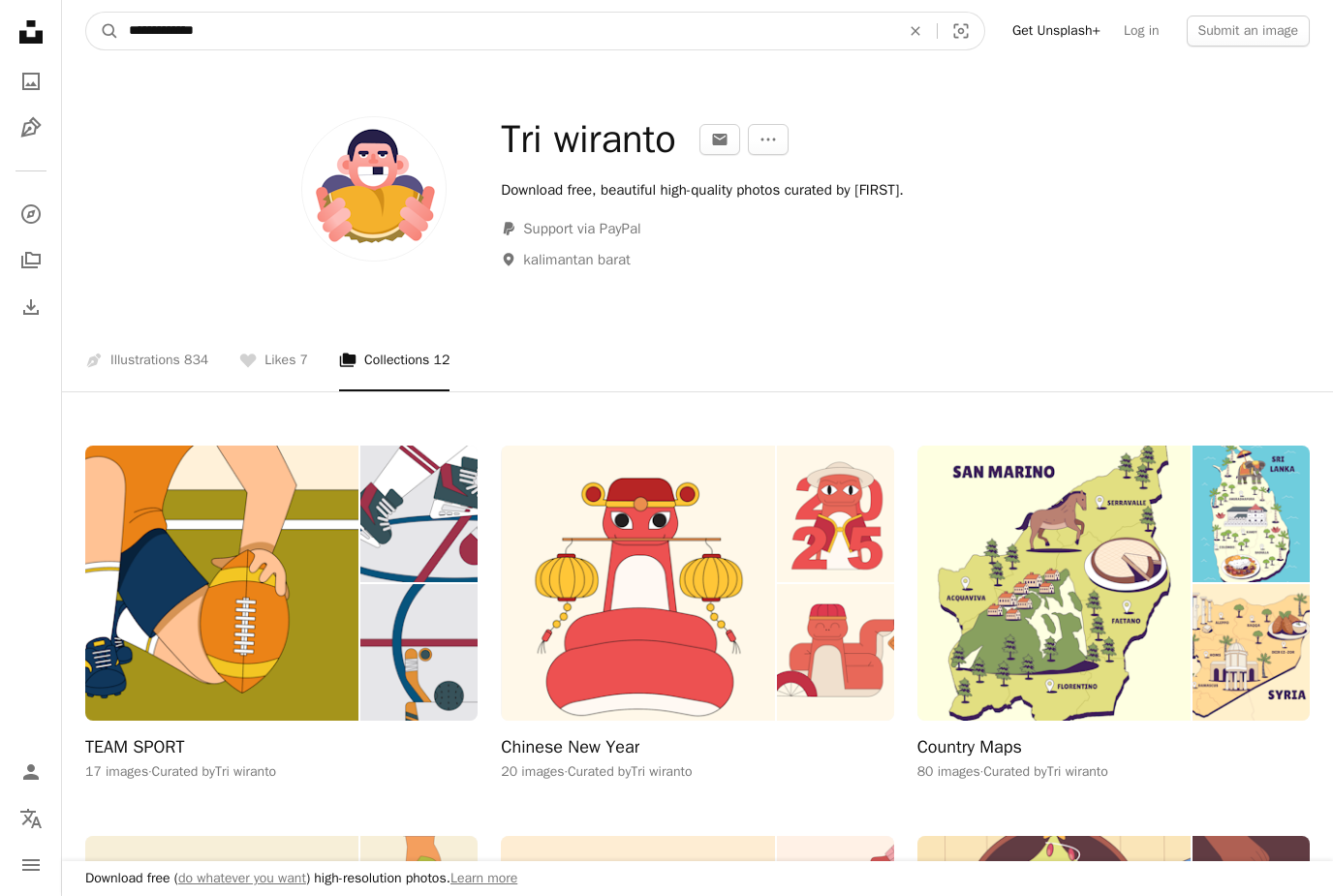 click on "A magnifying glass" at bounding box center [103, 31] 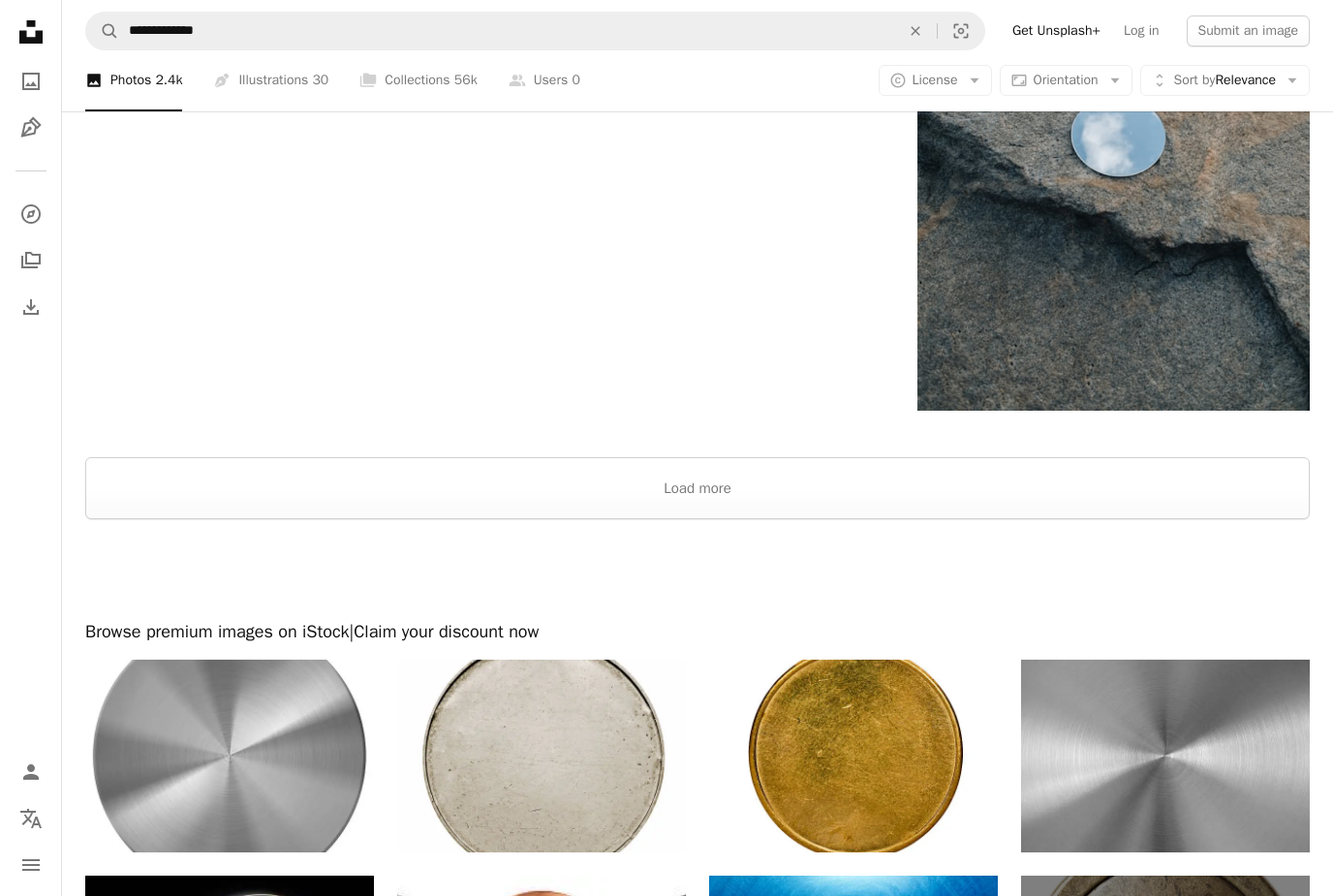 click on "Load more" at bounding box center [698, 489] 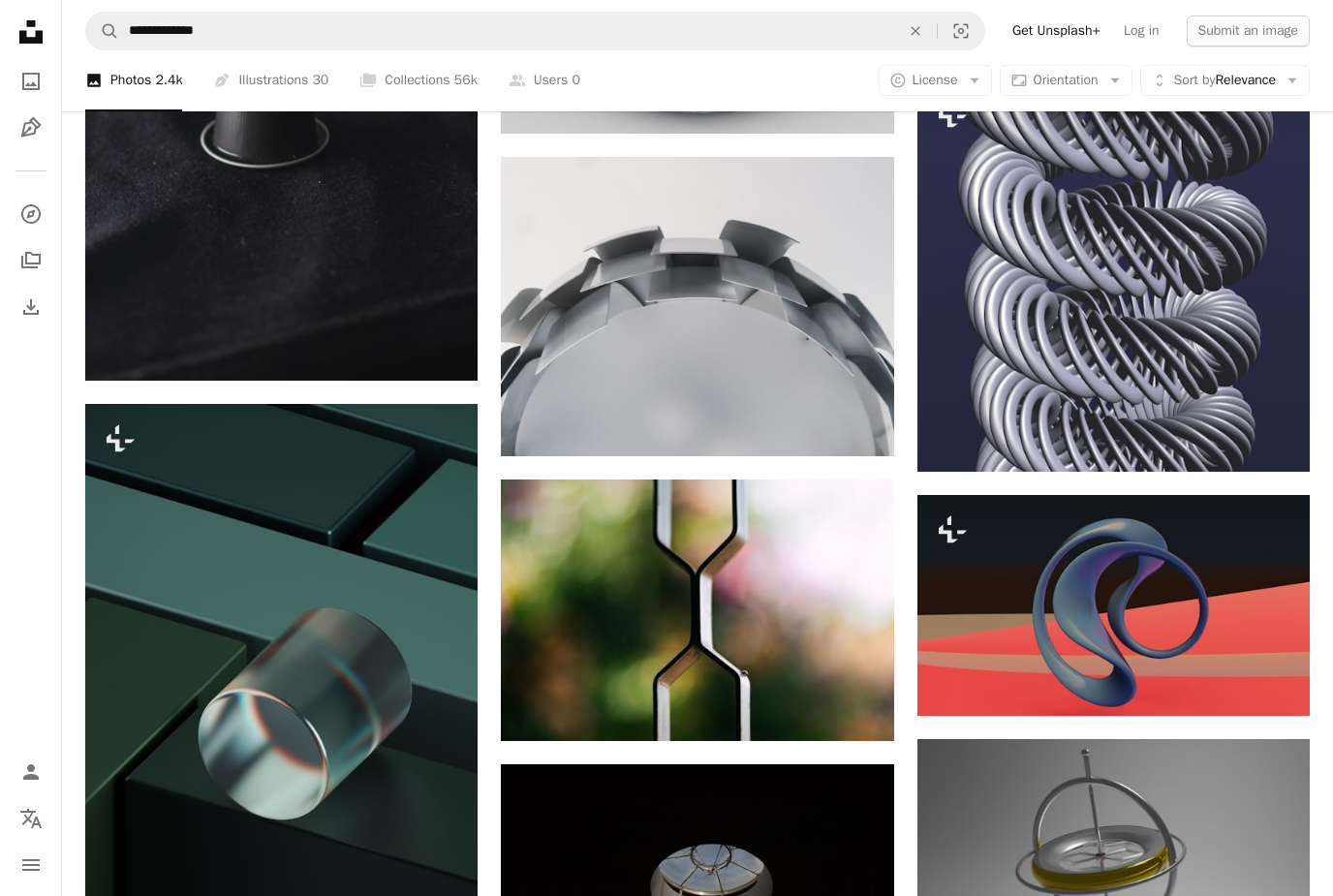 scroll, scrollTop: 14187, scrollLeft: 0, axis: vertical 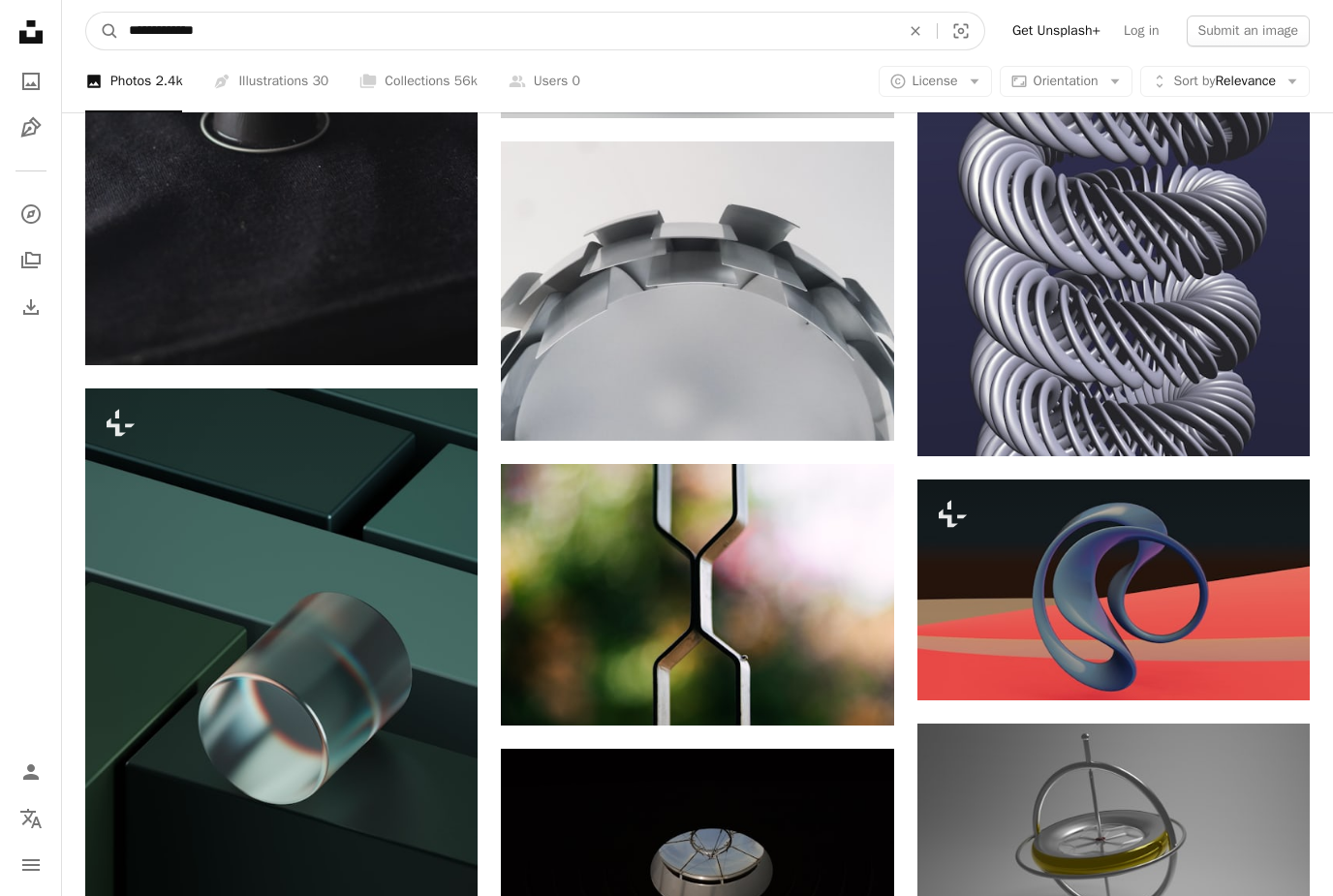 click on "**********" at bounding box center [507, 31] 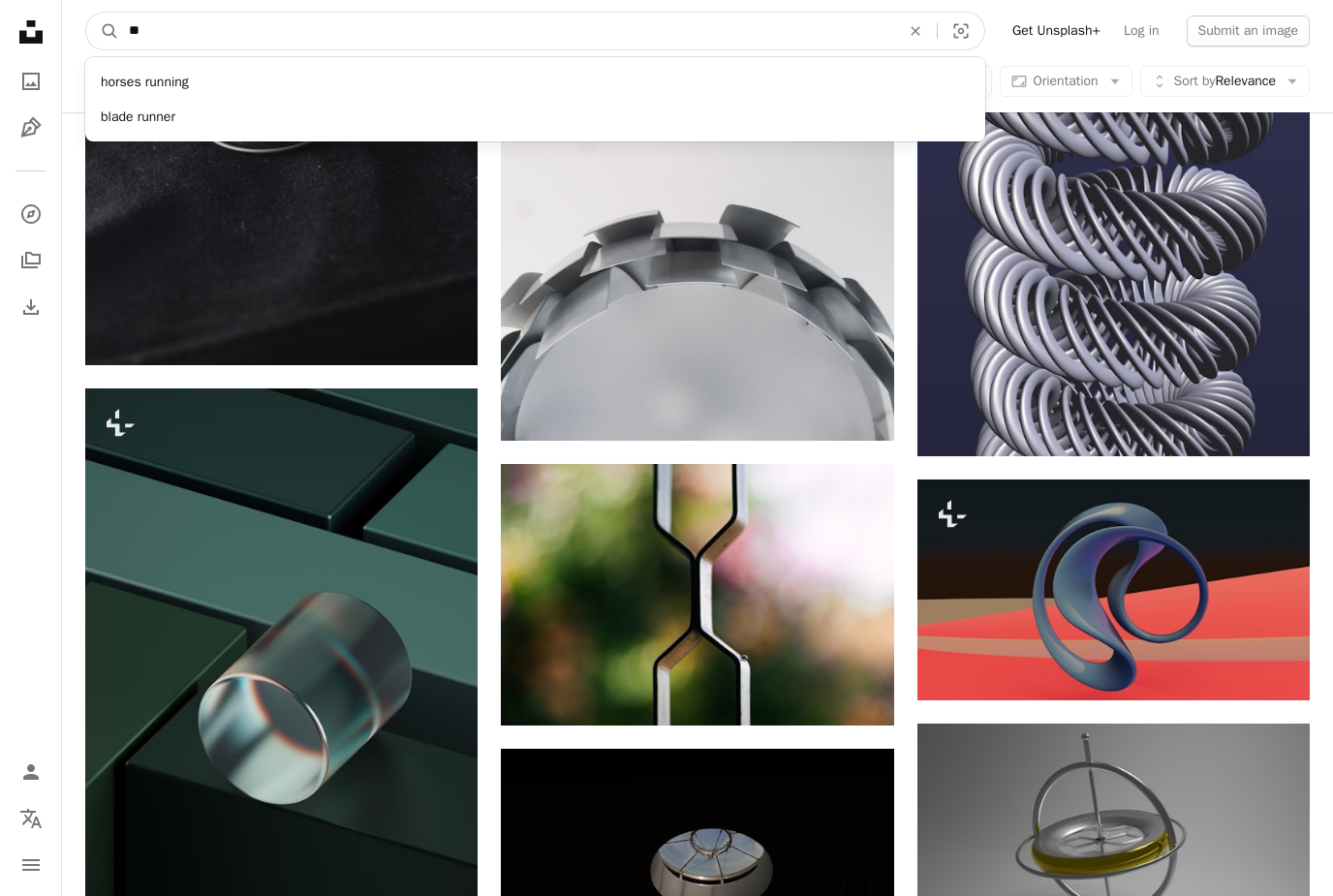 type on "*" 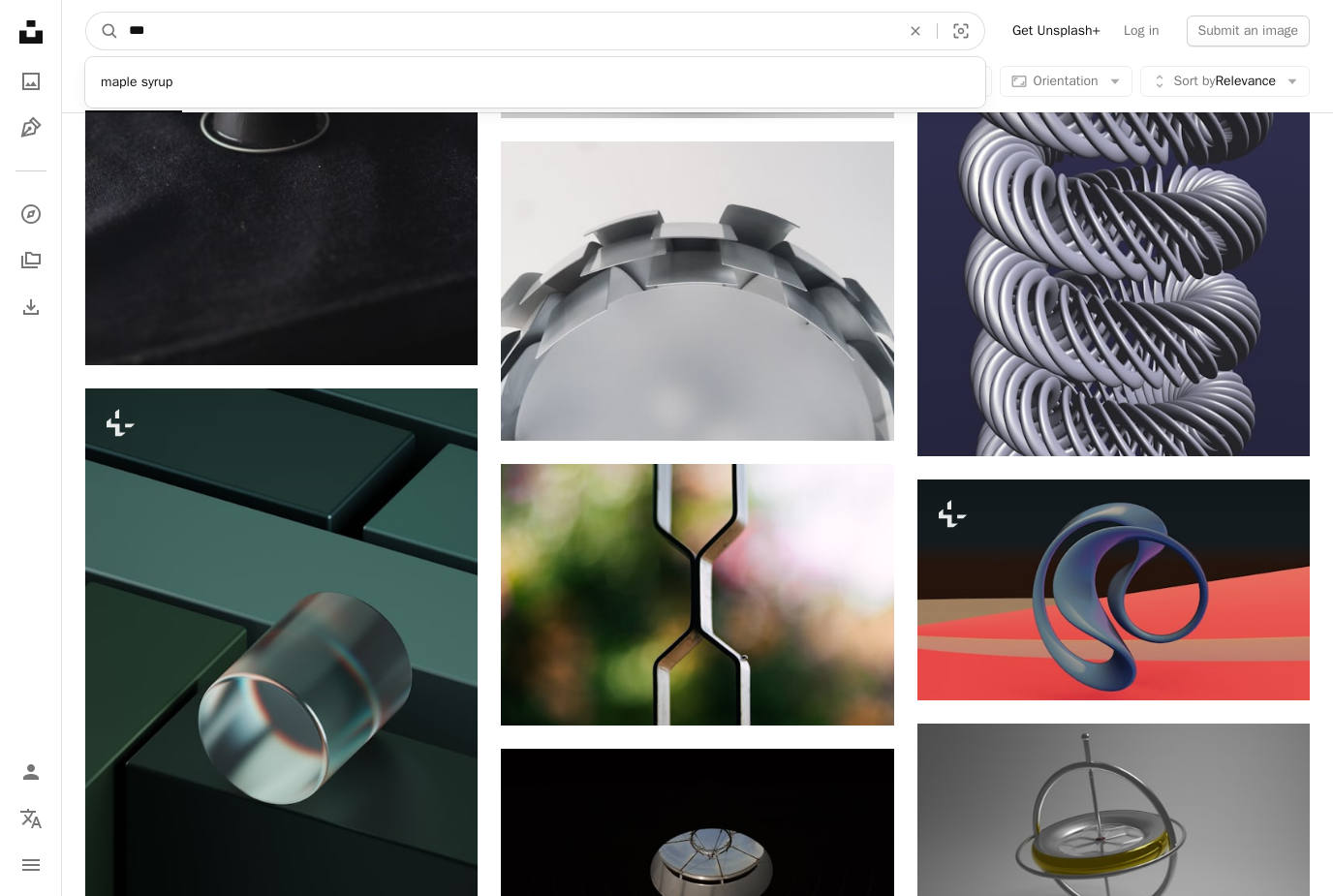 type on "***" 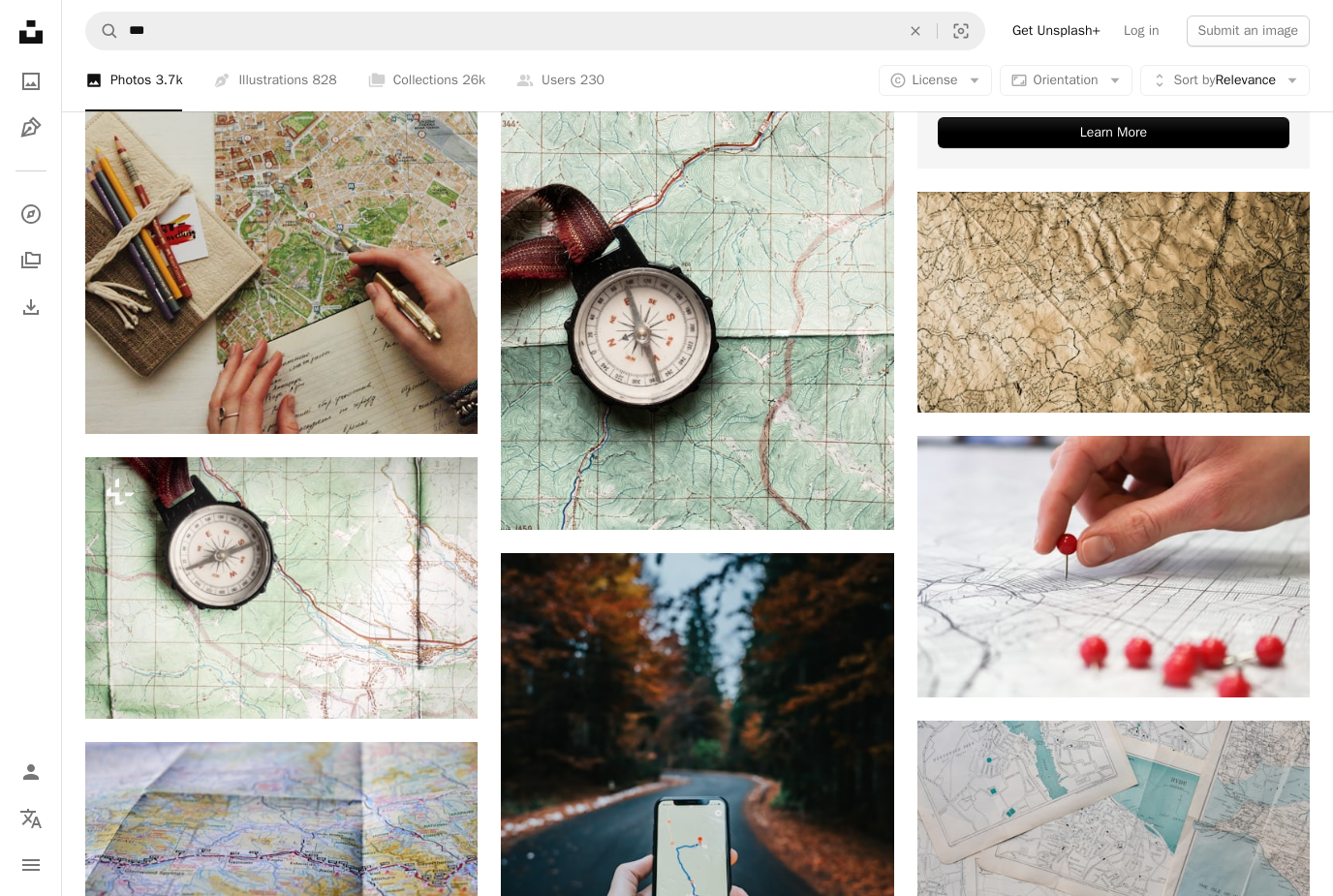 scroll, scrollTop: 825, scrollLeft: 0, axis: vertical 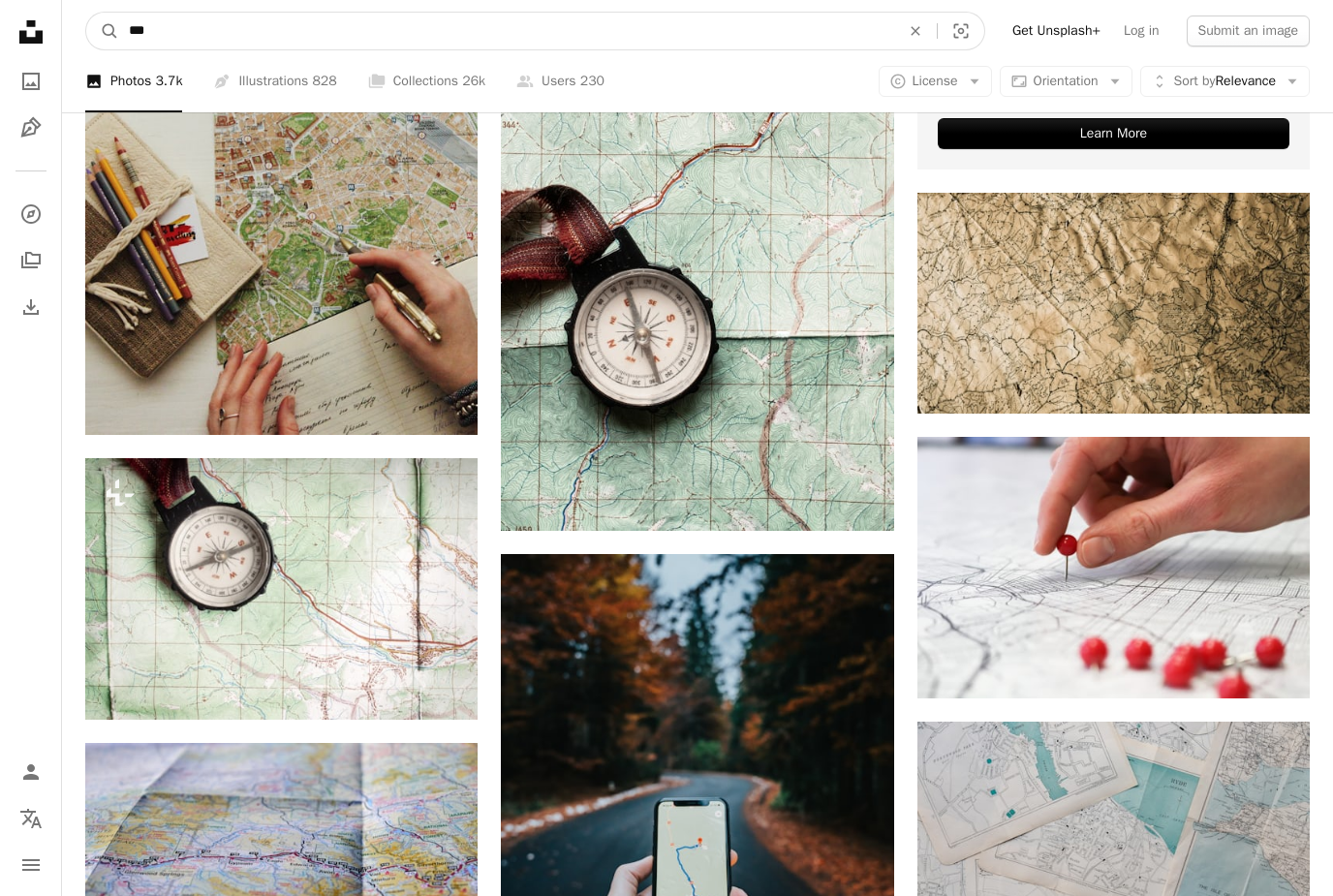 click on "***" at bounding box center [507, 31] 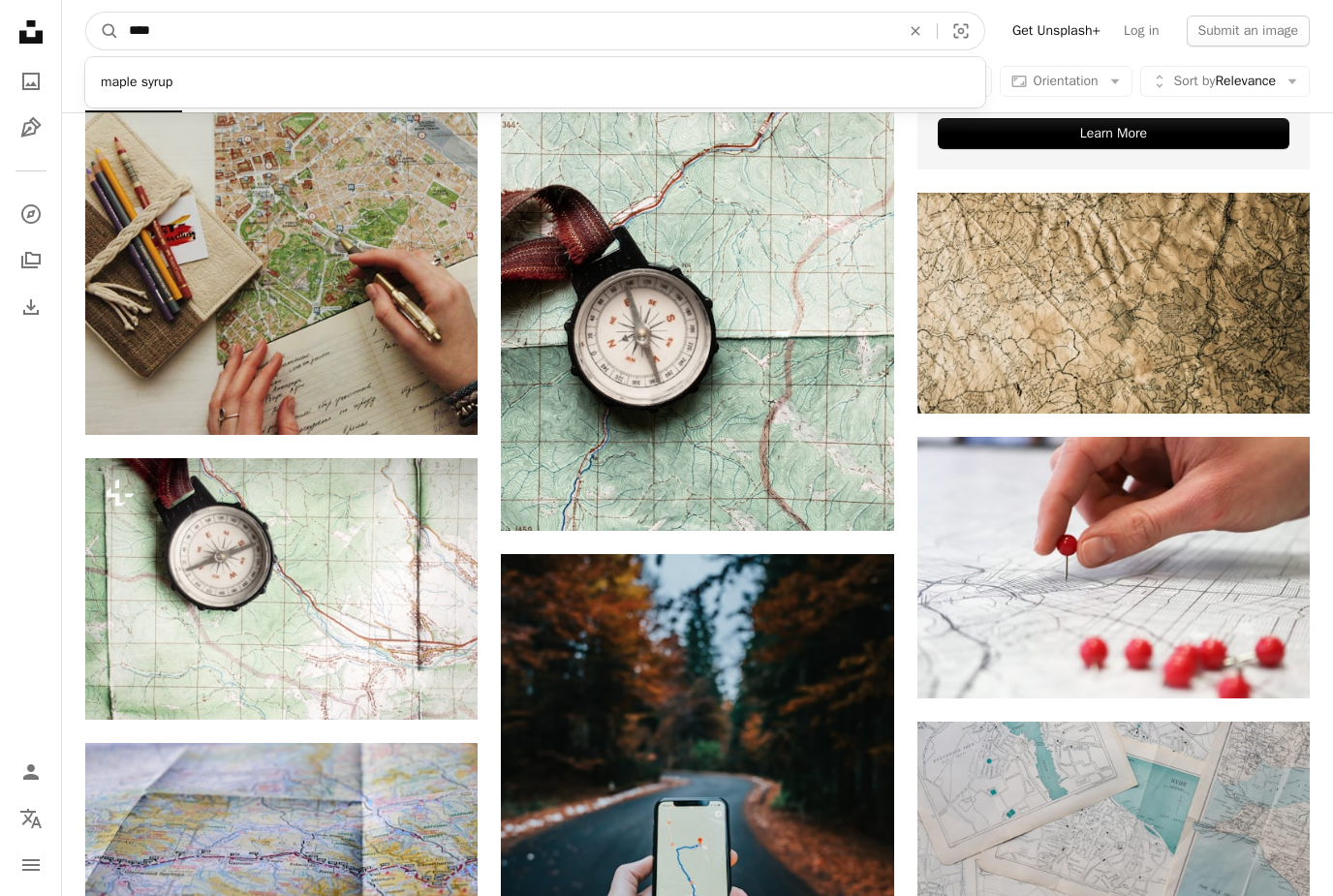 type on "***" 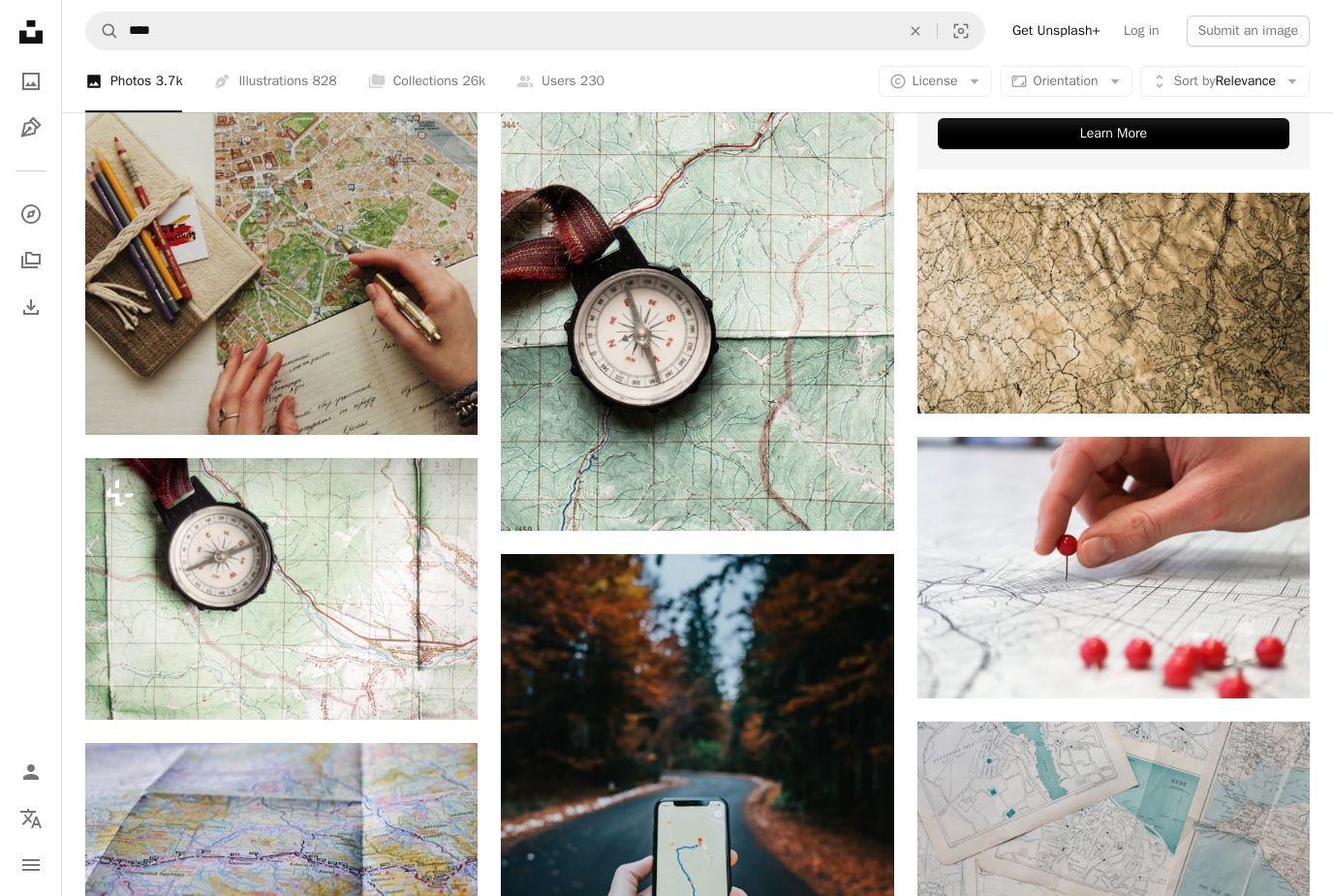 click on "Pen Tool Illustrations   828" at bounding box center (274, 81) 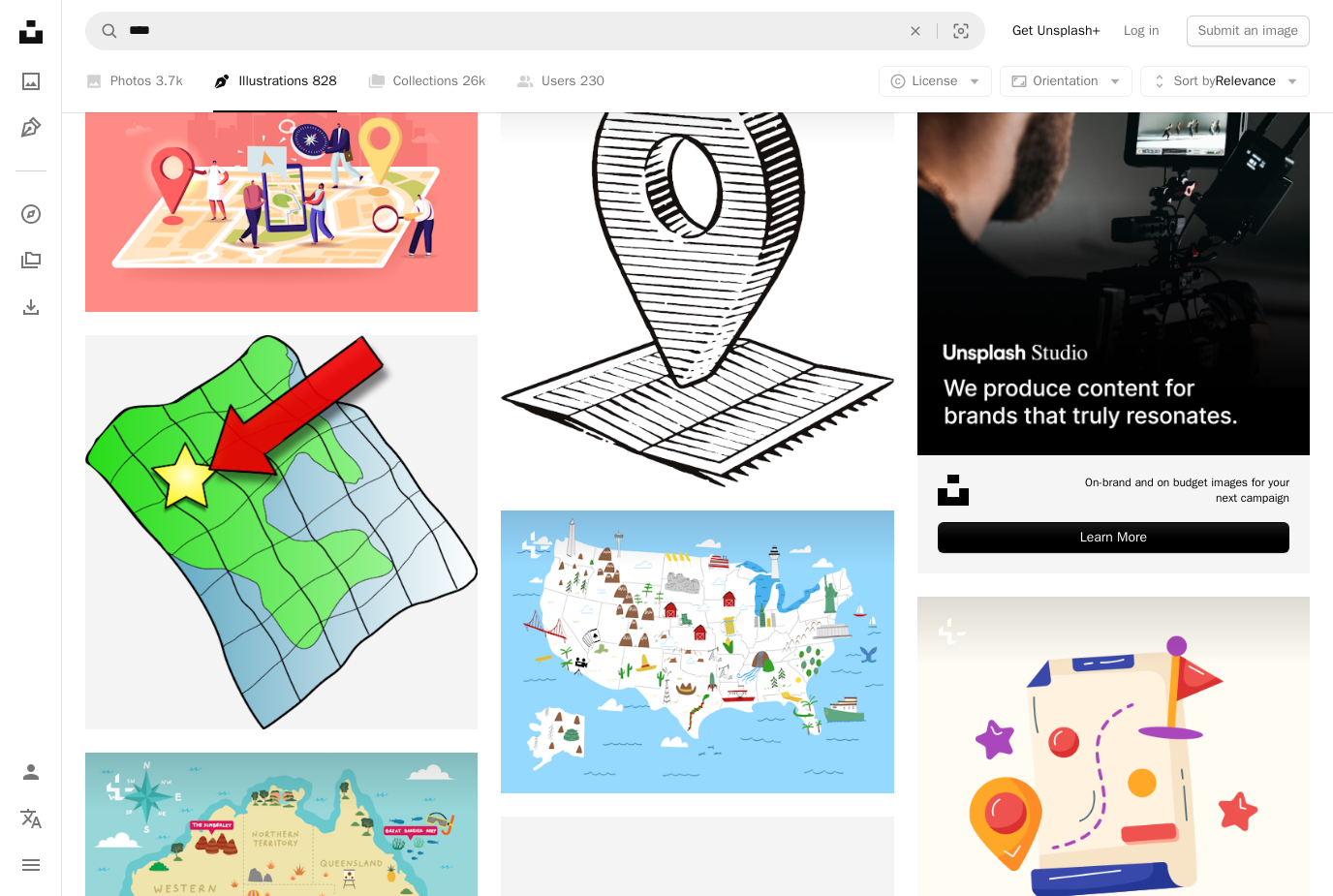 scroll, scrollTop: 407, scrollLeft: 0, axis: vertical 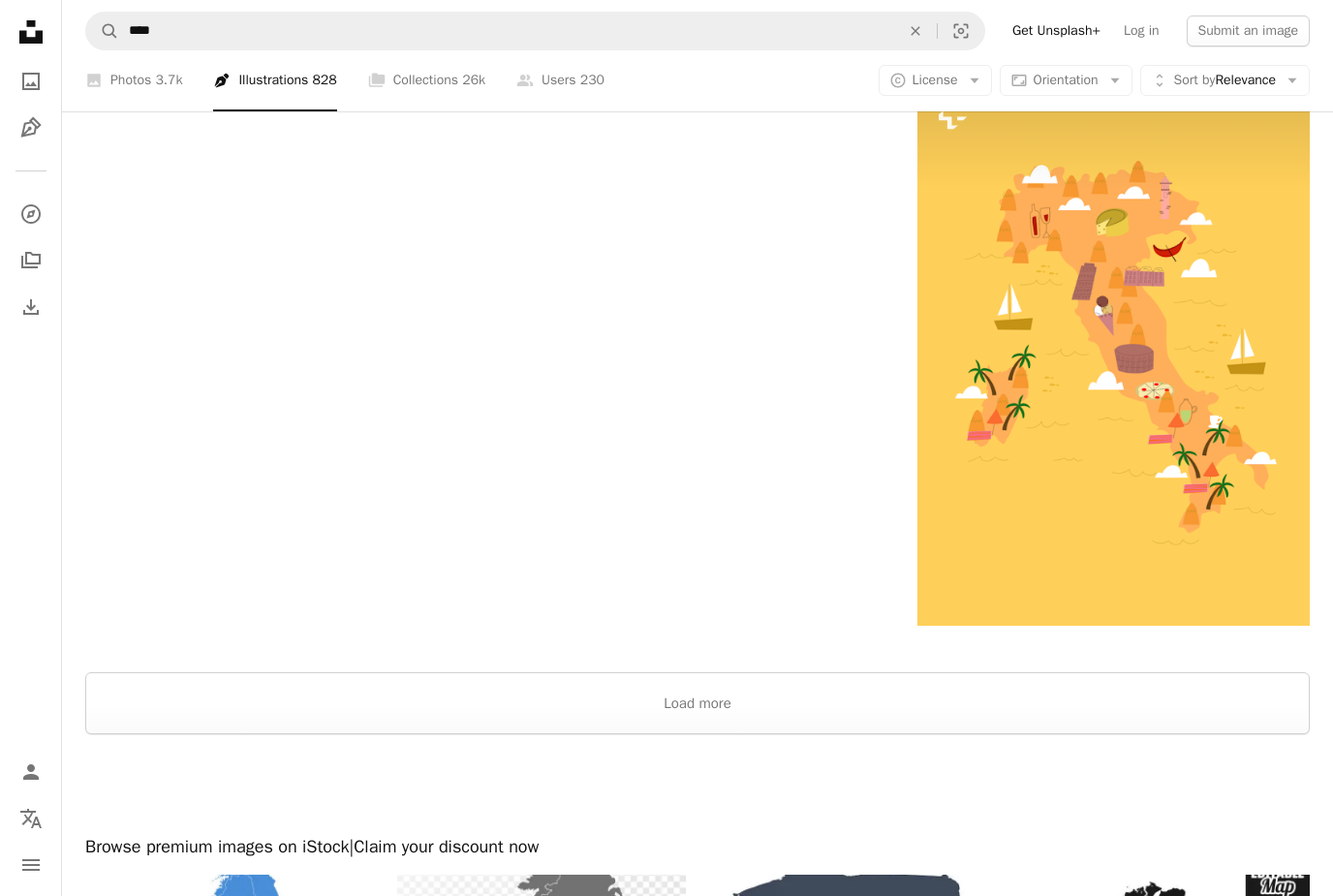 click on "Load more" at bounding box center [698, 704] 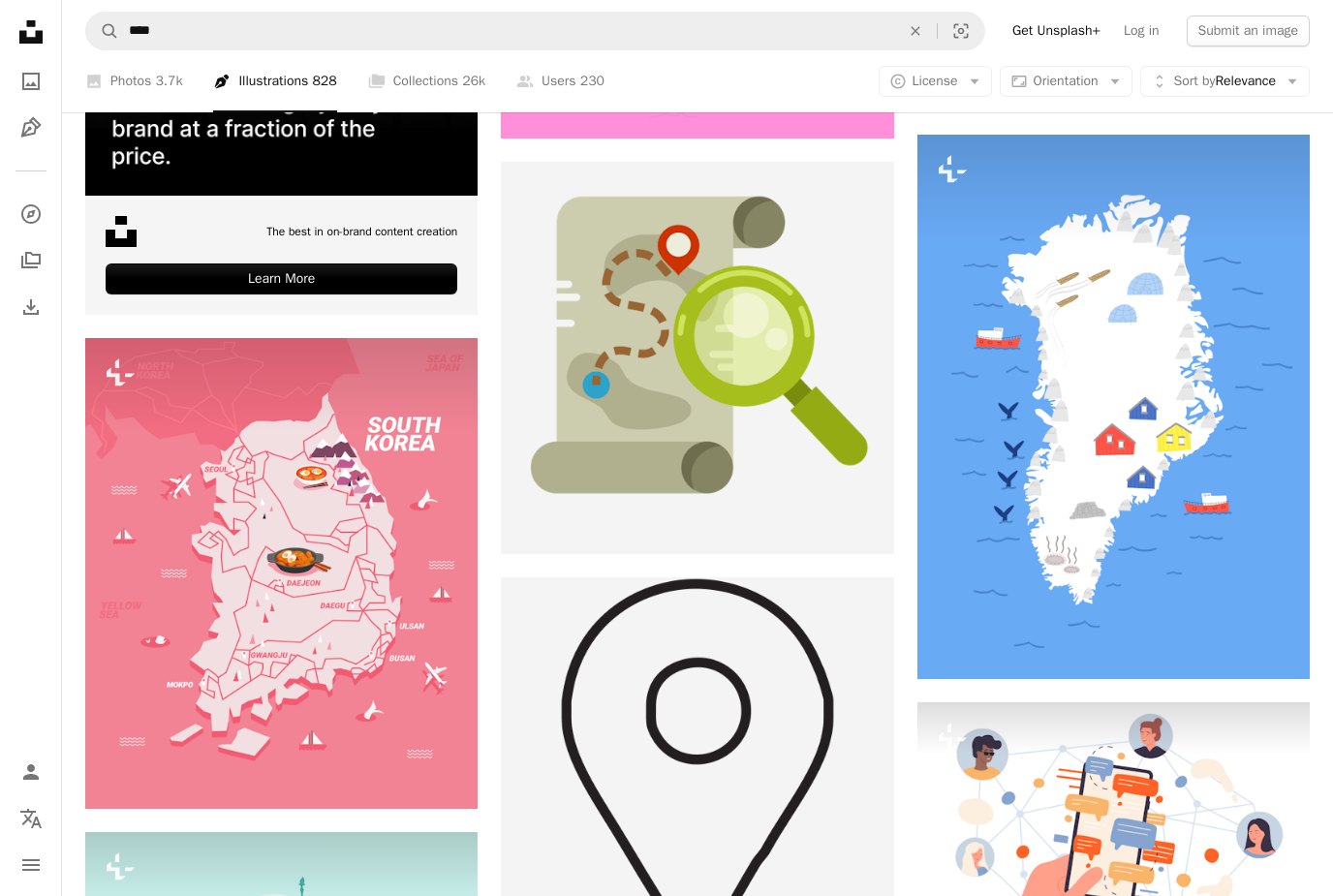 scroll, scrollTop: 4544, scrollLeft: 0, axis: vertical 